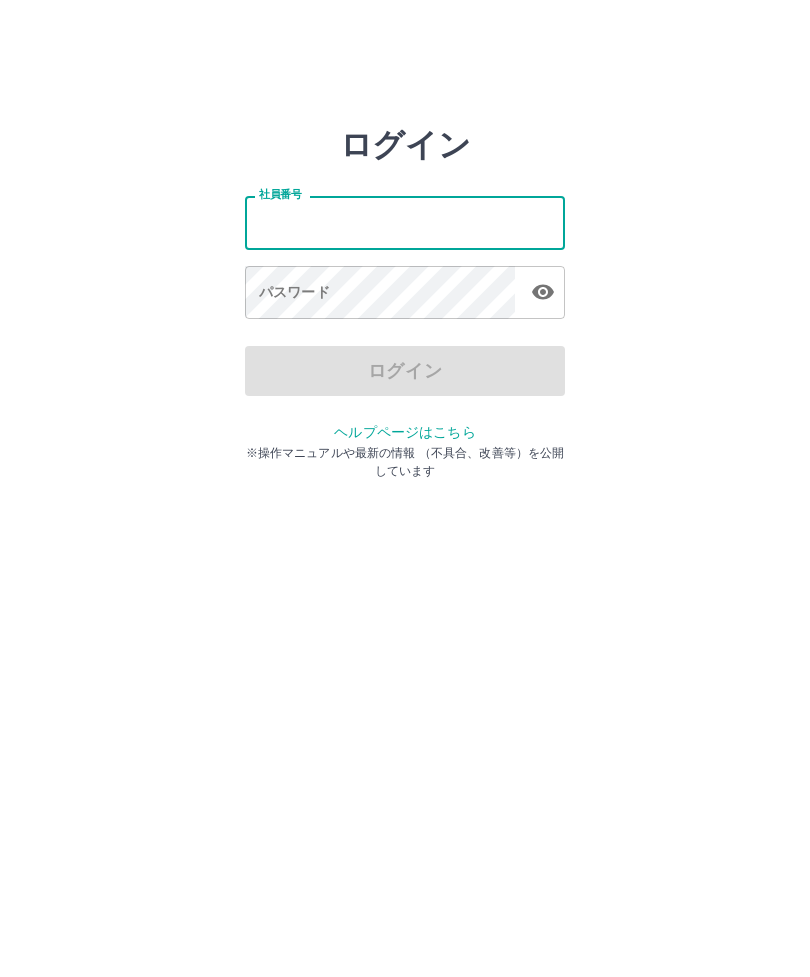 scroll, scrollTop: 0, scrollLeft: 0, axis: both 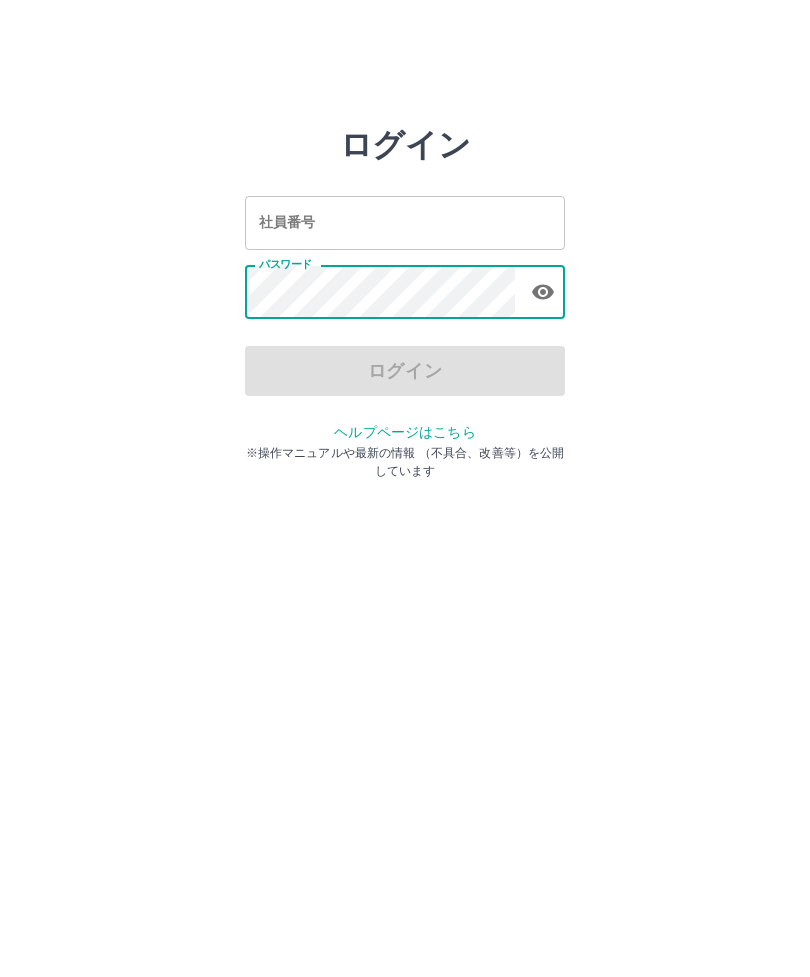 click on "社員番号 社員番号" at bounding box center [405, 222] 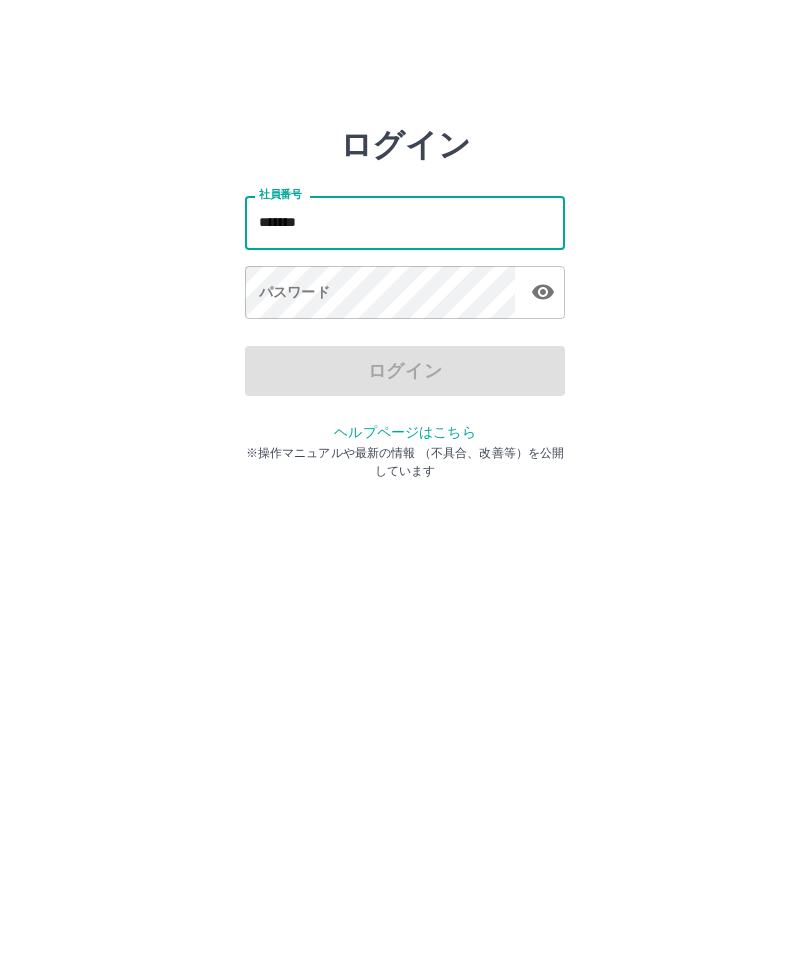 type on "*******" 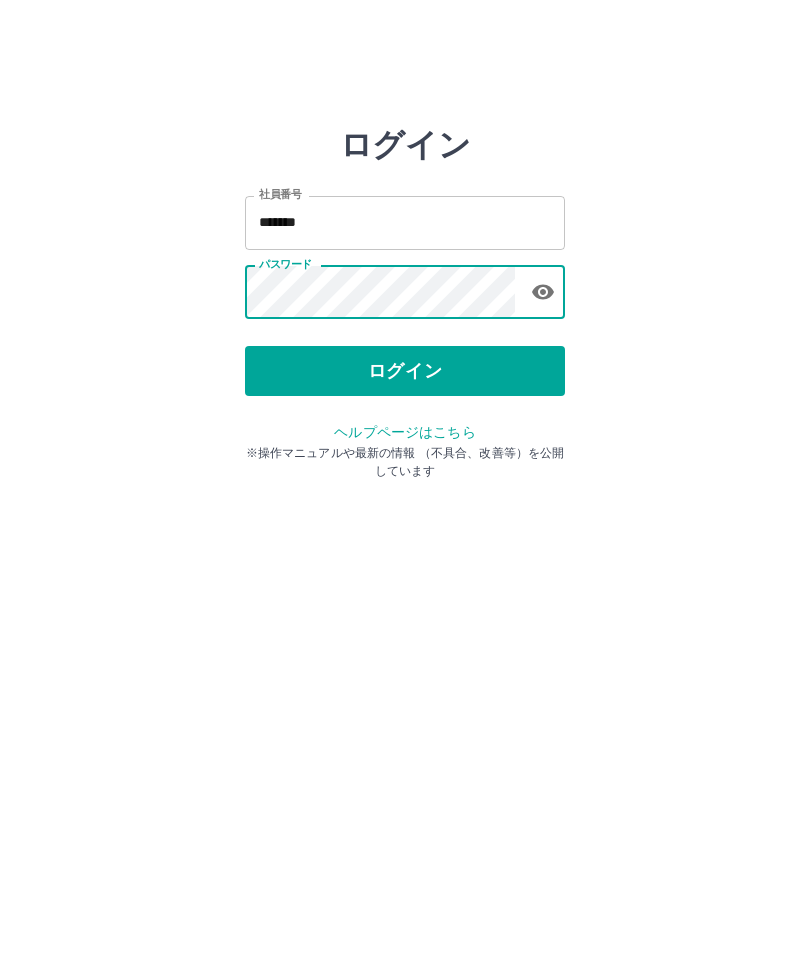 click on "ログイン" at bounding box center [405, 371] 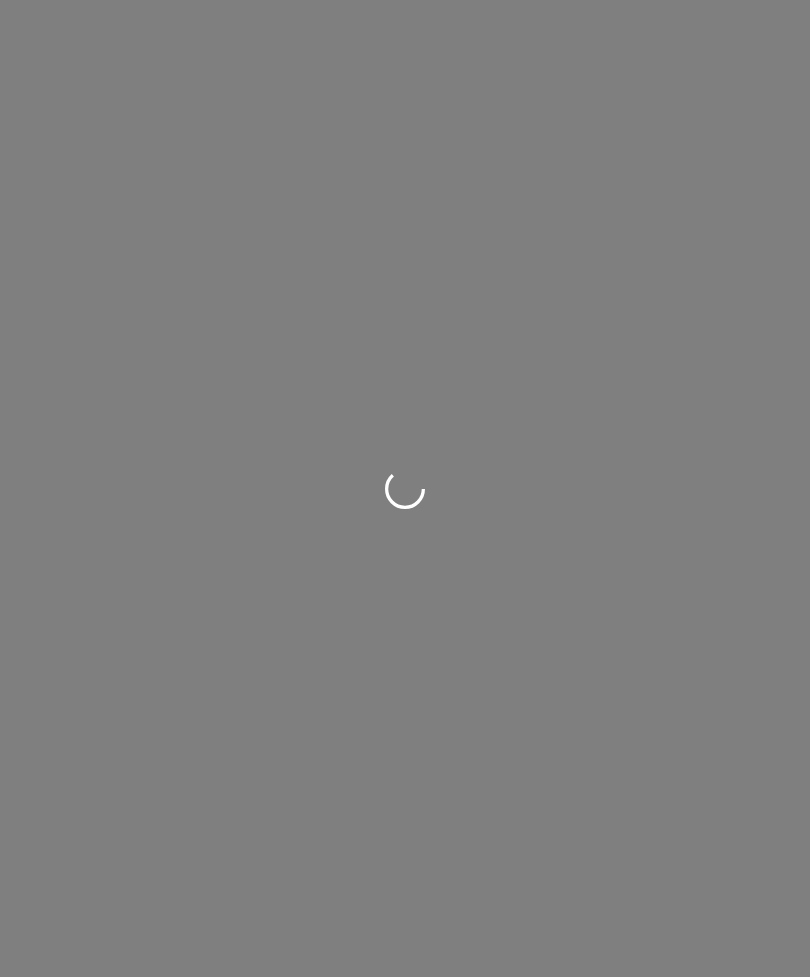 scroll, scrollTop: 0, scrollLeft: 0, axis: both 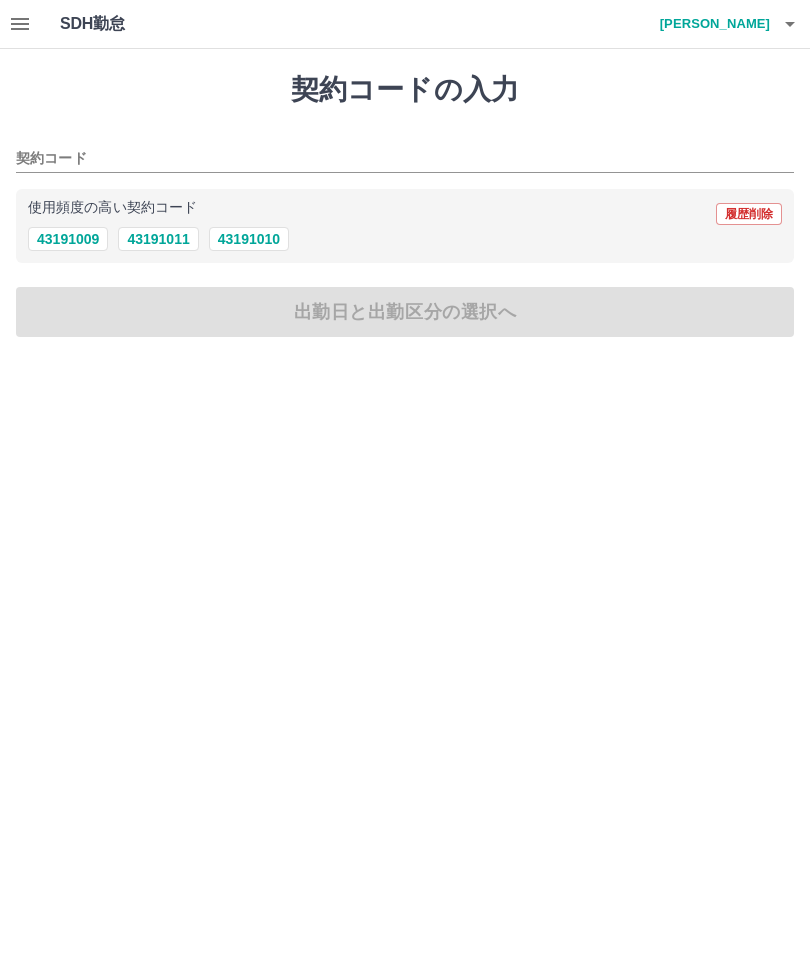 click at bounding box center (20, 24) 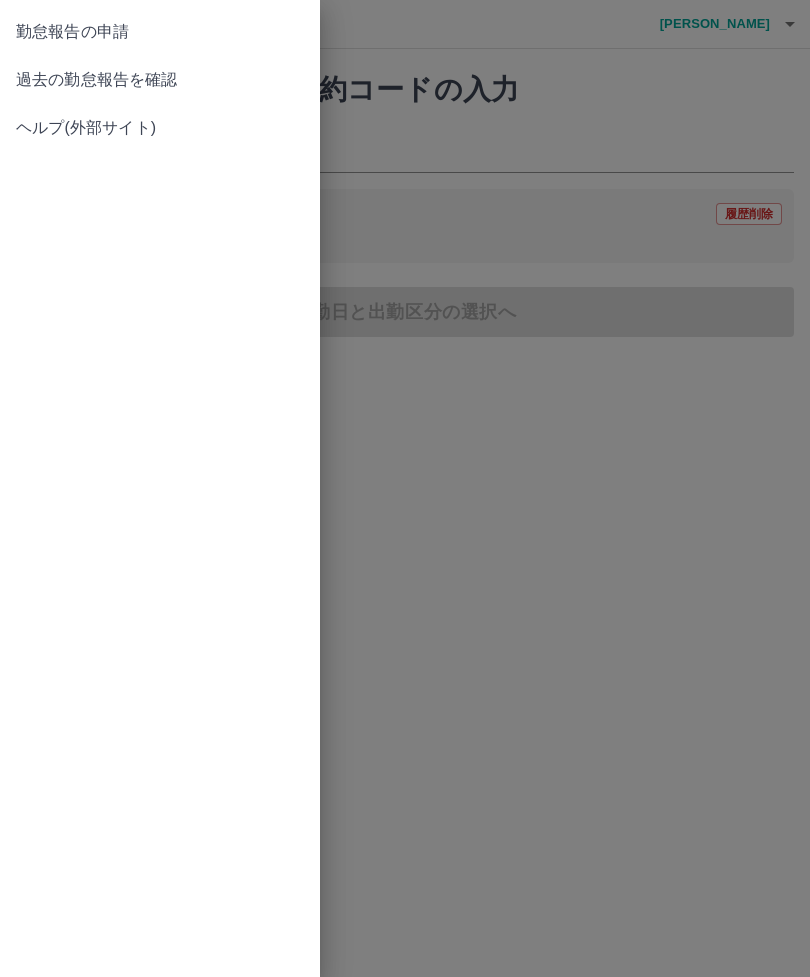 click on "過去の勤怠報告を確認" at bounding box center [160, 80] 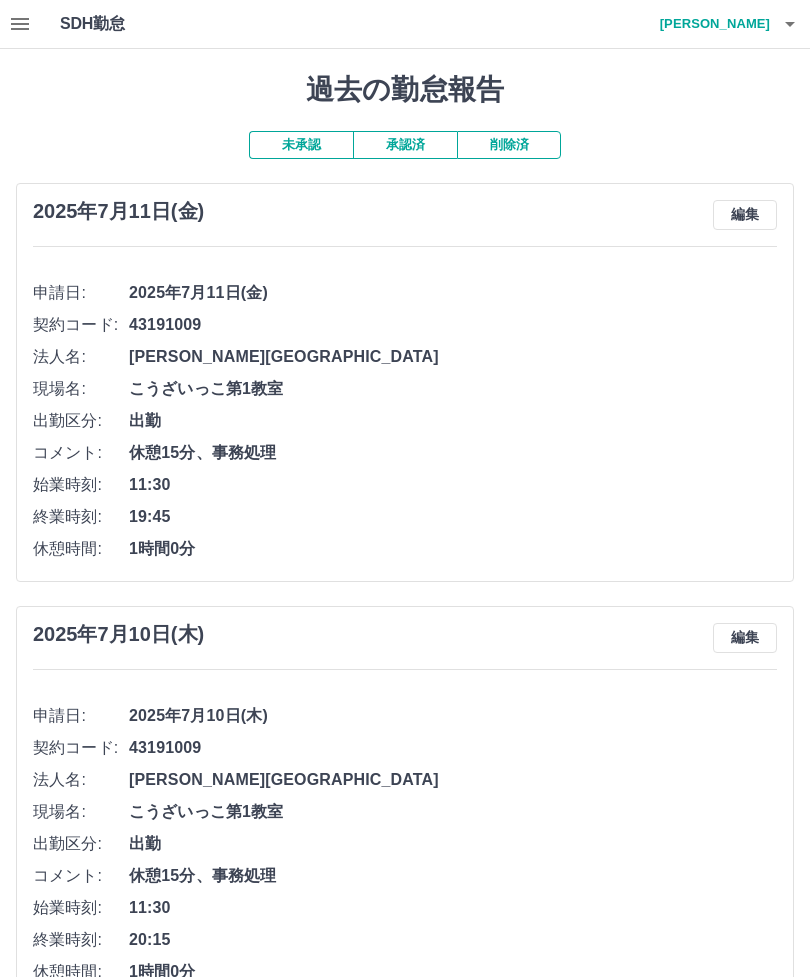 click on "編集" at bounding box center (745, 215) 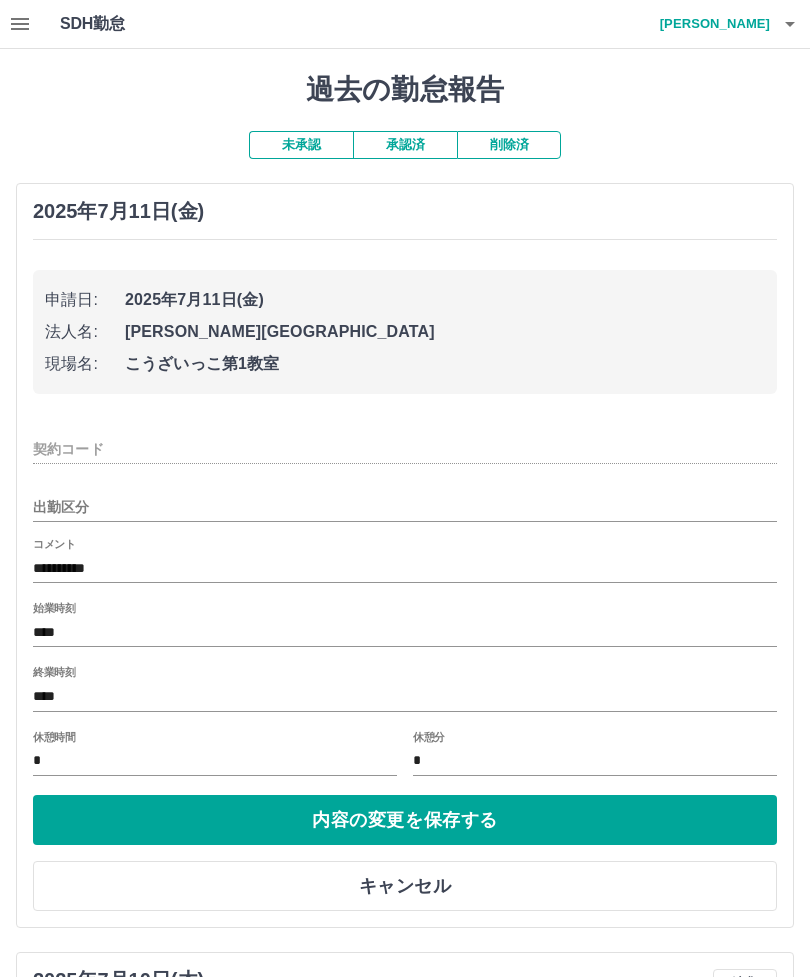 type on "********" 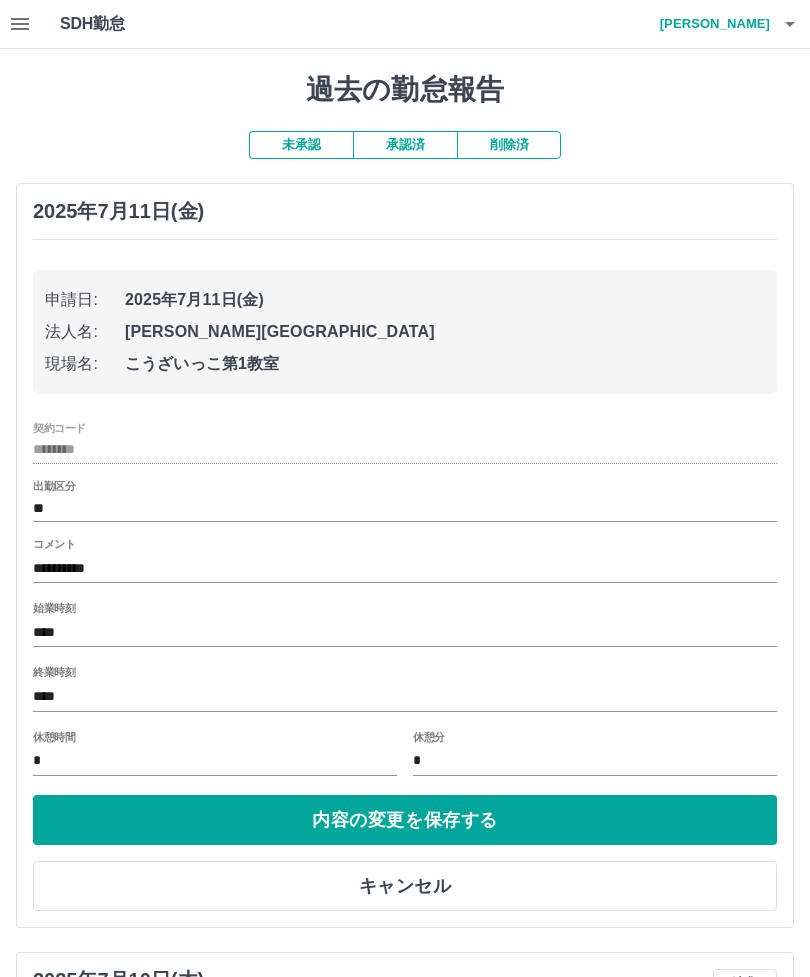 click on "****" at bounding box center [405, 696] 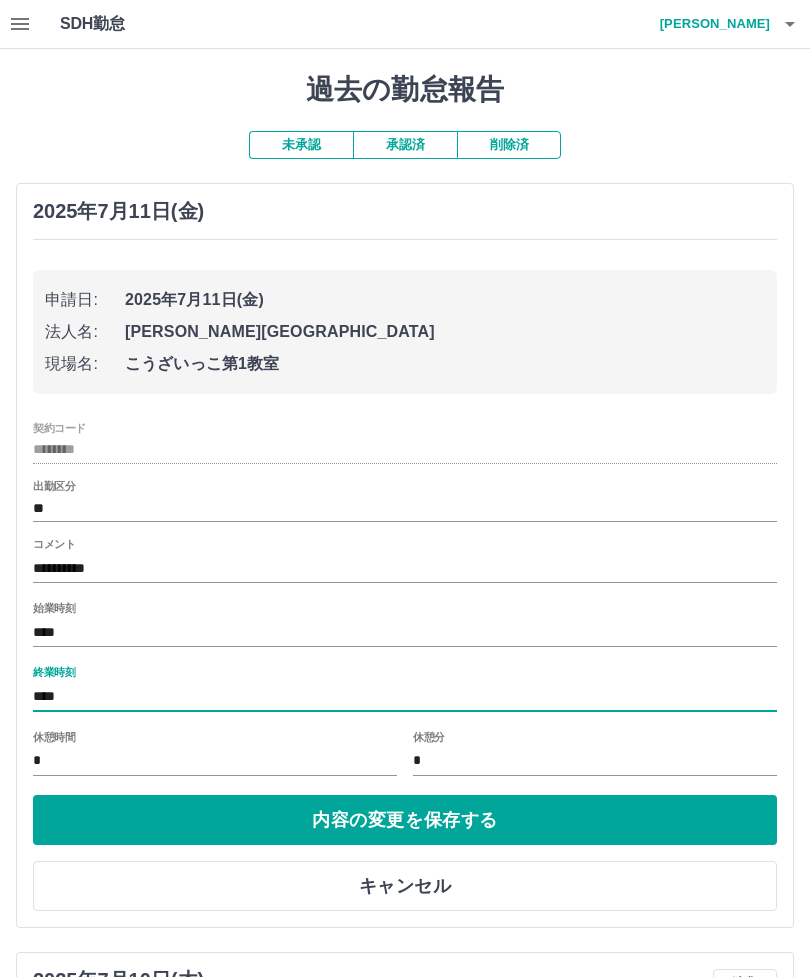 scroll, scrollTop: 45, scrollLeft: 0, axis: vertical 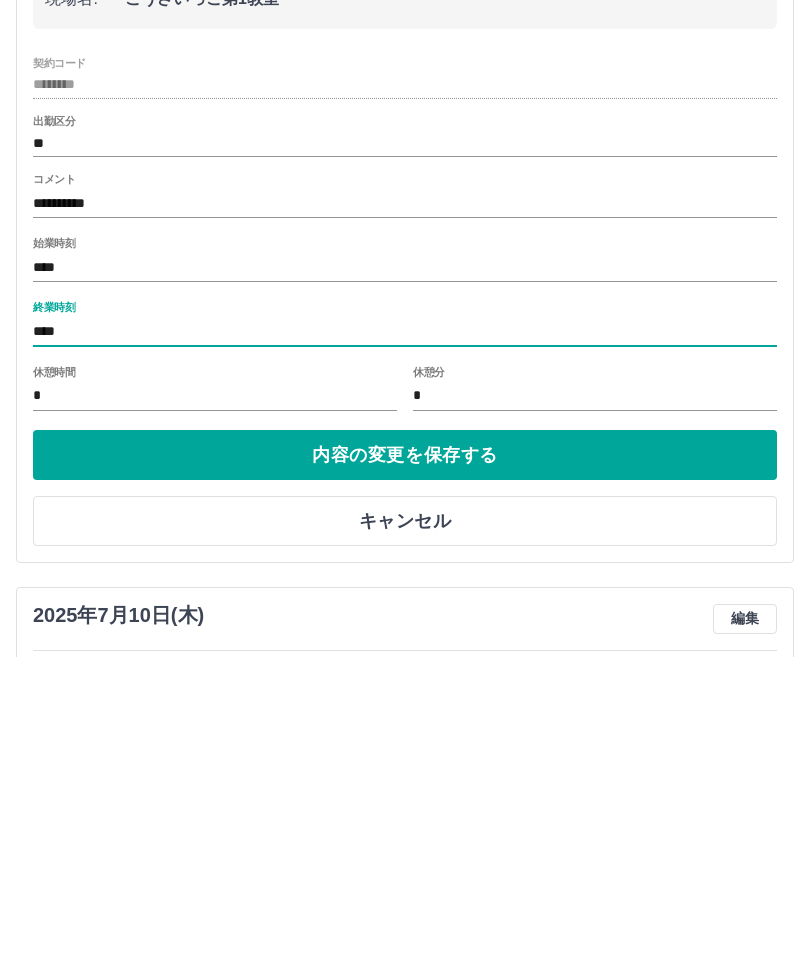 click on "****" at bounding box center [405, 651] 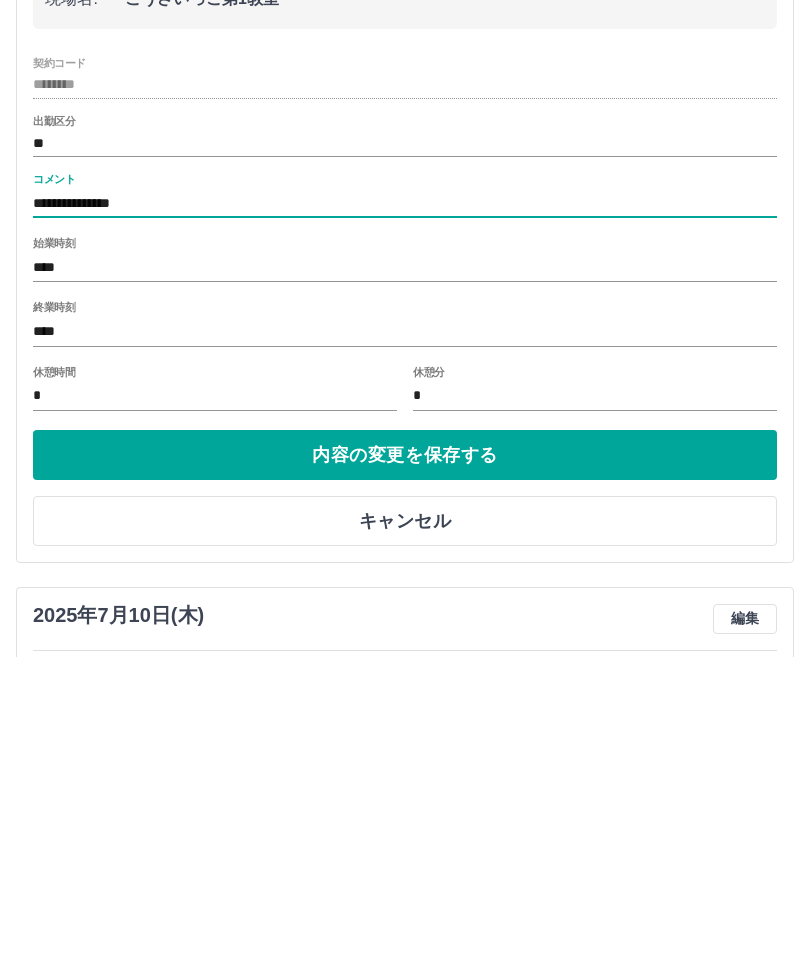 click on "**********" at bounding box center [405, 523] 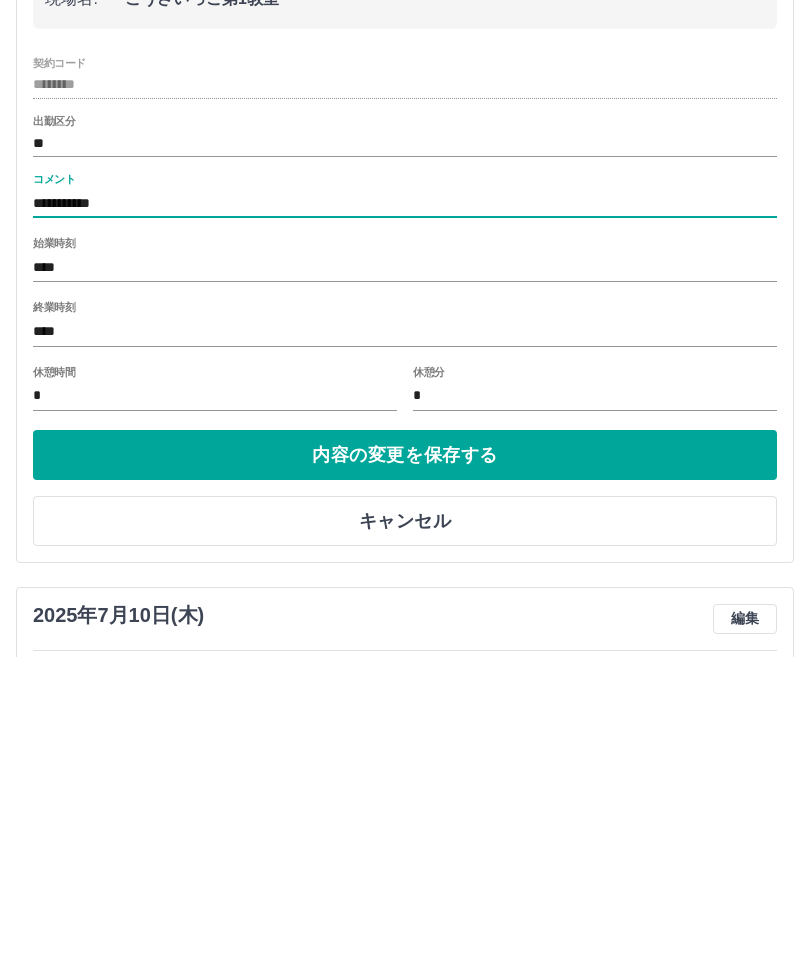 type on "**********" 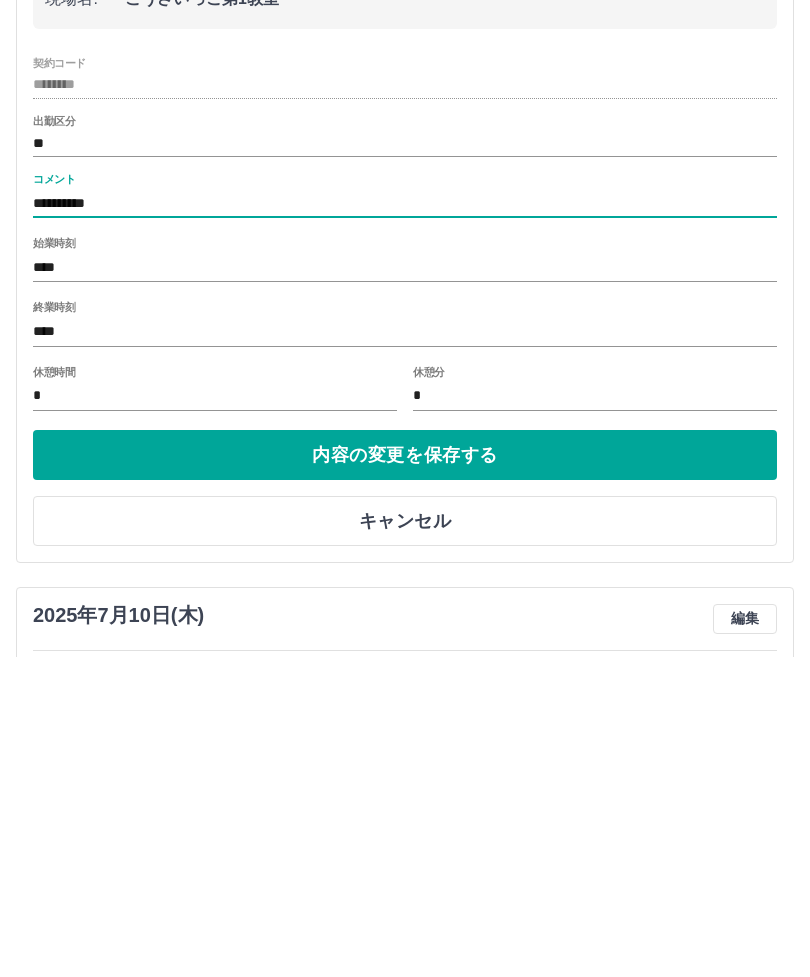 click on "内容の変更を保存する" at bounding box center [405, 775] 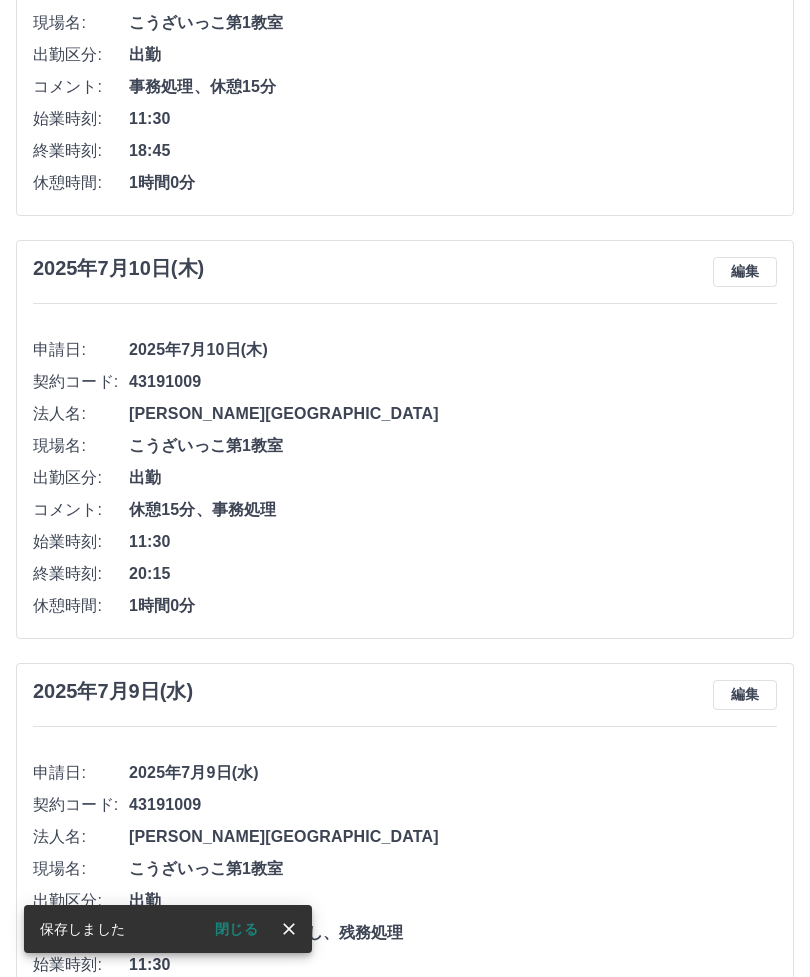 click on "編集" at bounding box center (745, 272) 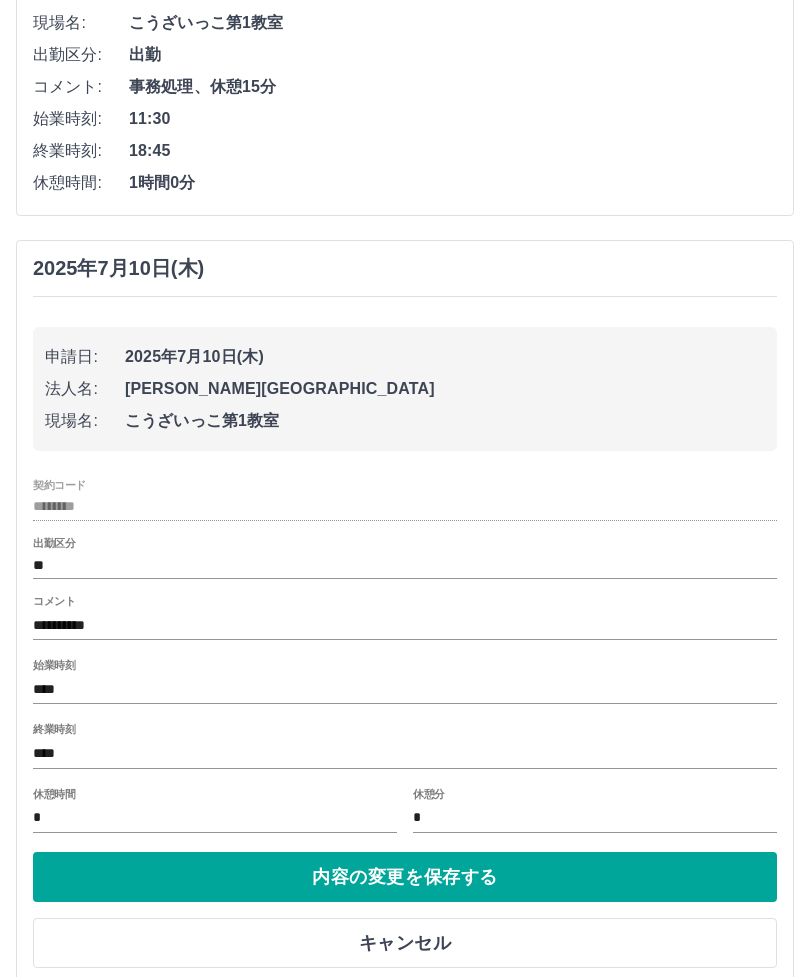 click on "**********" at bounding box center (405, 625) 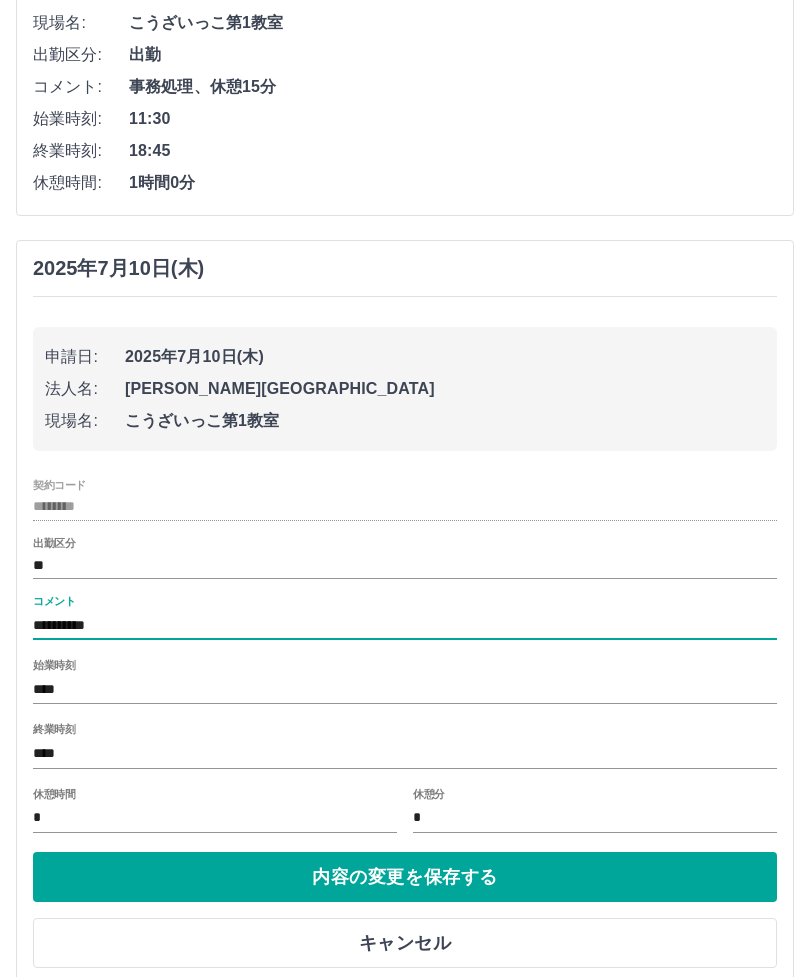 scroll, scrollTop: 365, scrollLeft: 0, axis: vertical 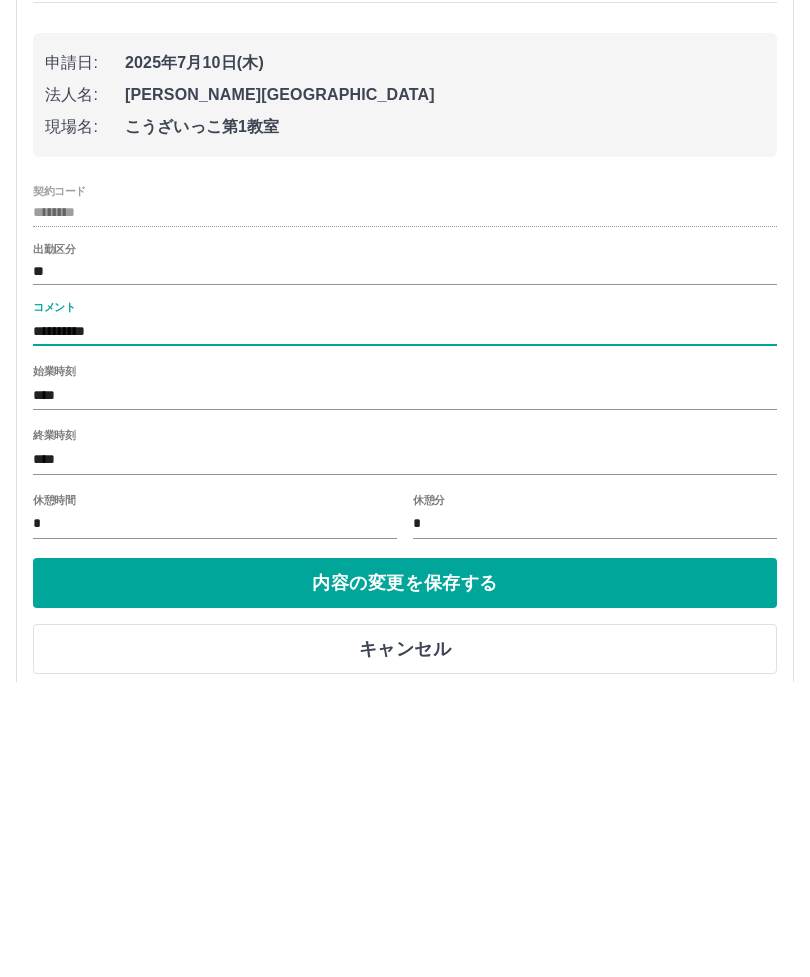 click on "**********" at bounding box center (405, 626) 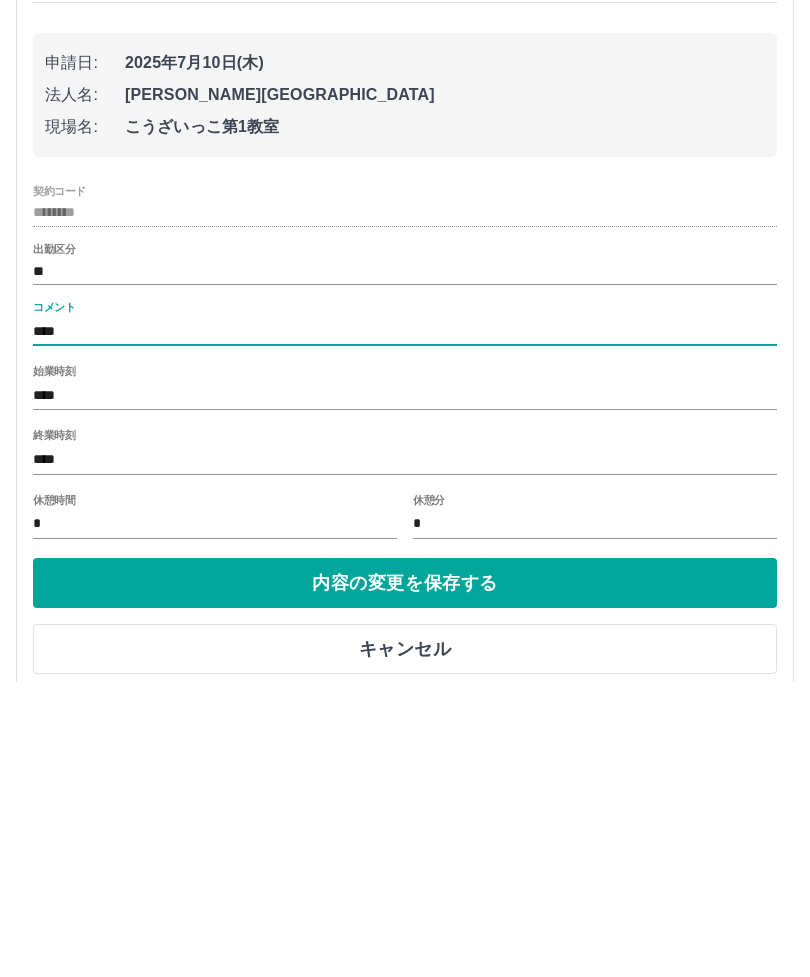 click on "****" at bounding box center (405, 626) 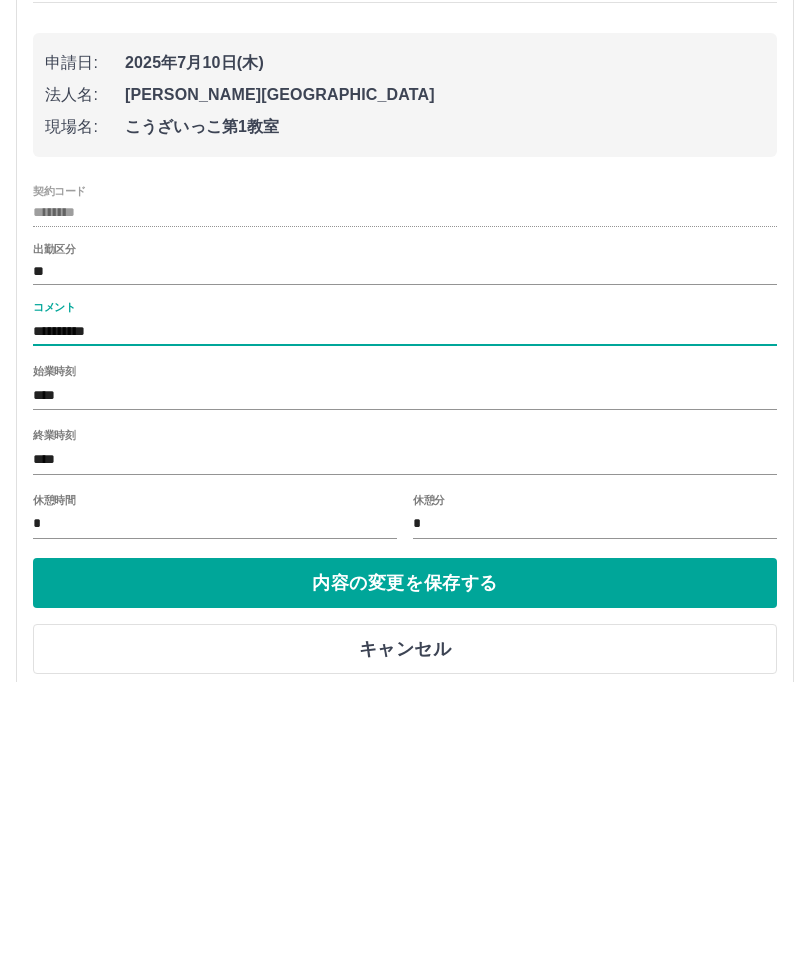 type on "**********" 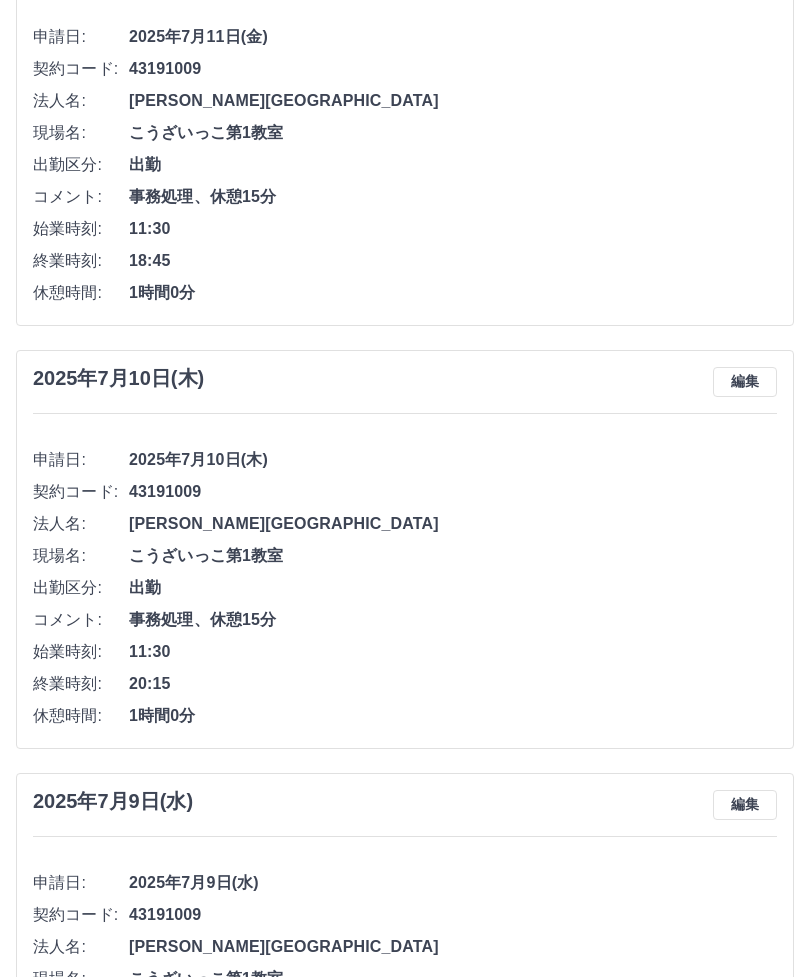 scroll, scrollTop: 256, scrollLeft: 0, axis: vertical 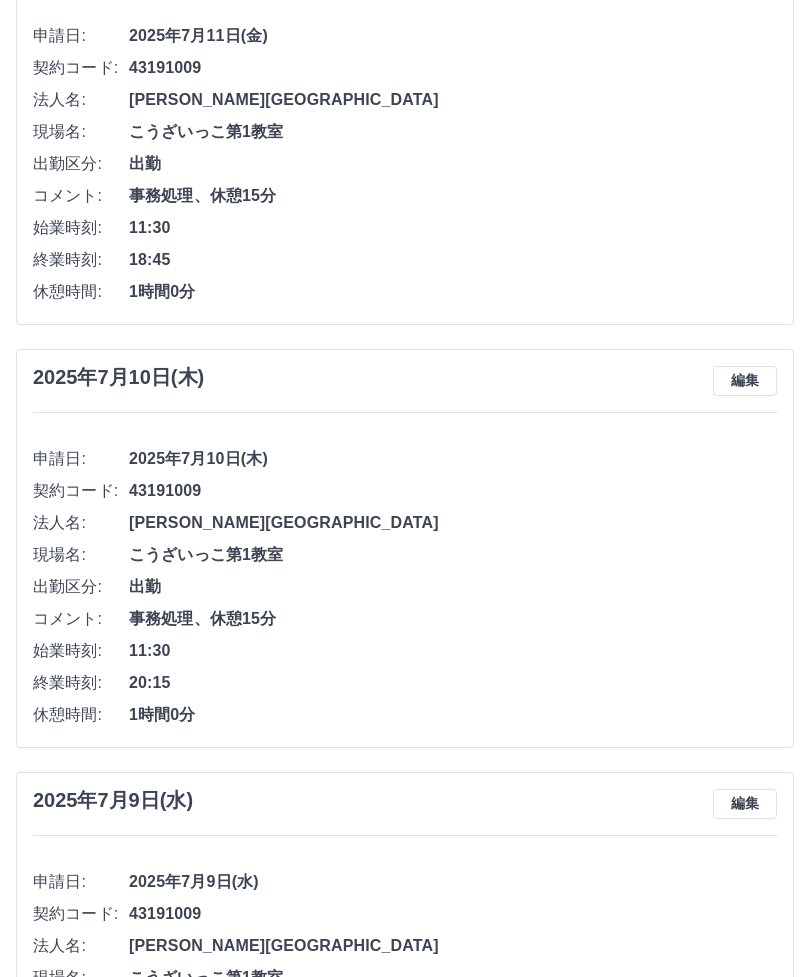 click on "編集" at bounding box center [745, 382] 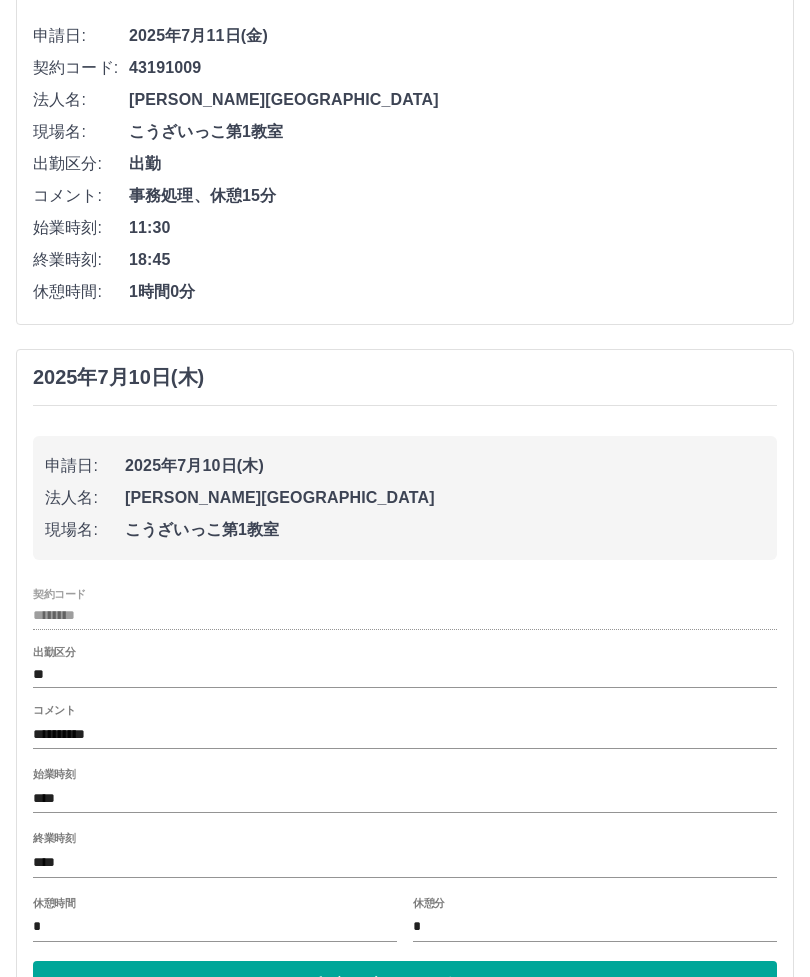 click on "**********" at bounding box center [405, 734] 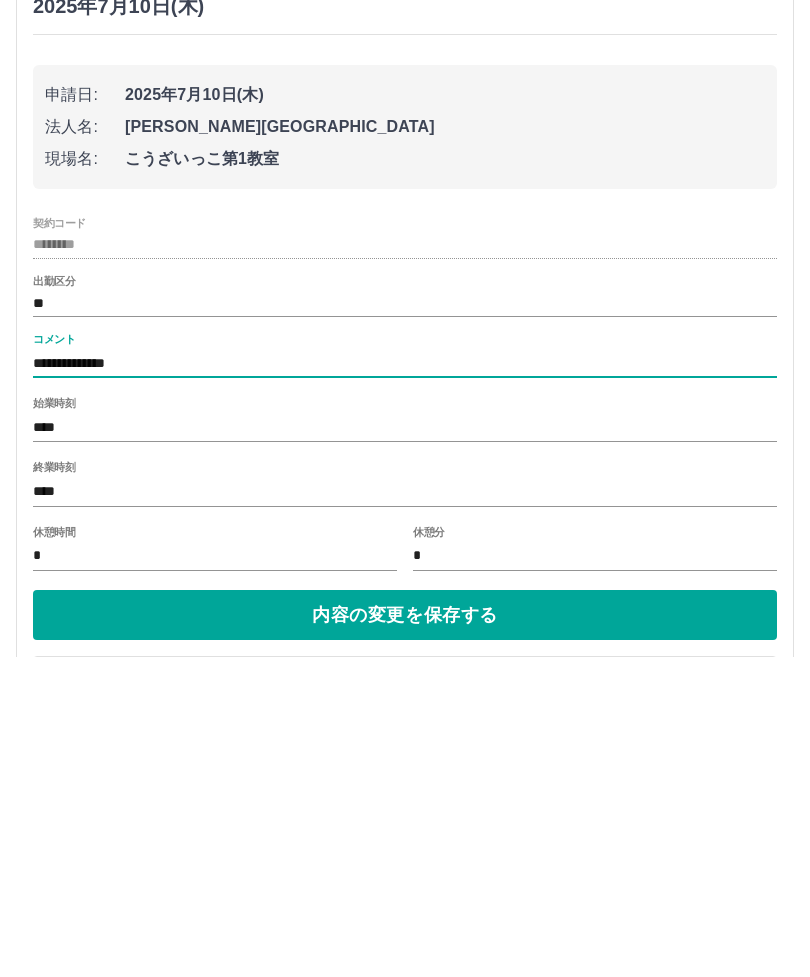 type on "**********" 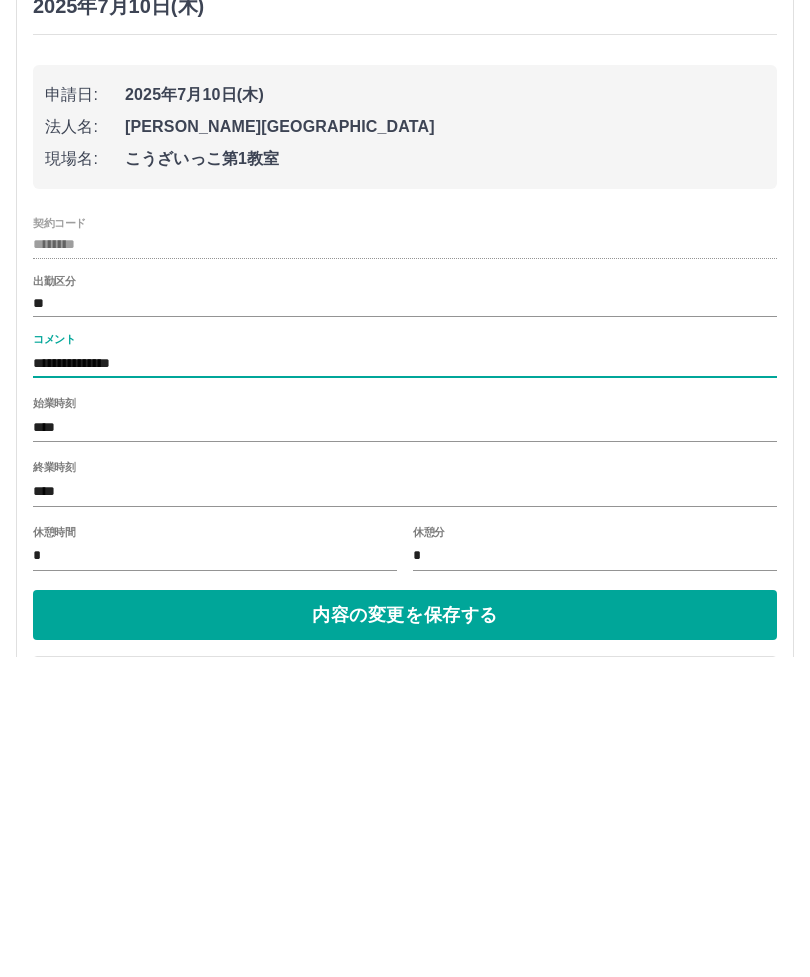 click on "内容の変更を保存する" at bounding box center [405, 935] 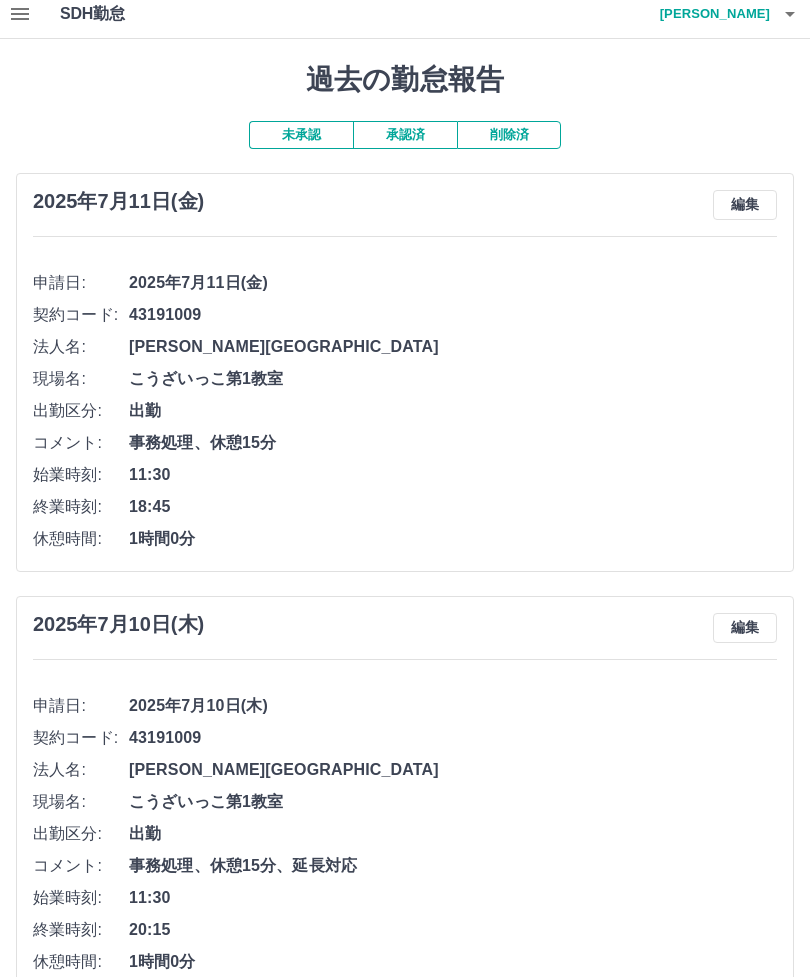 scroll, scrollTop: 0, scrollLeft: 0, axis: both 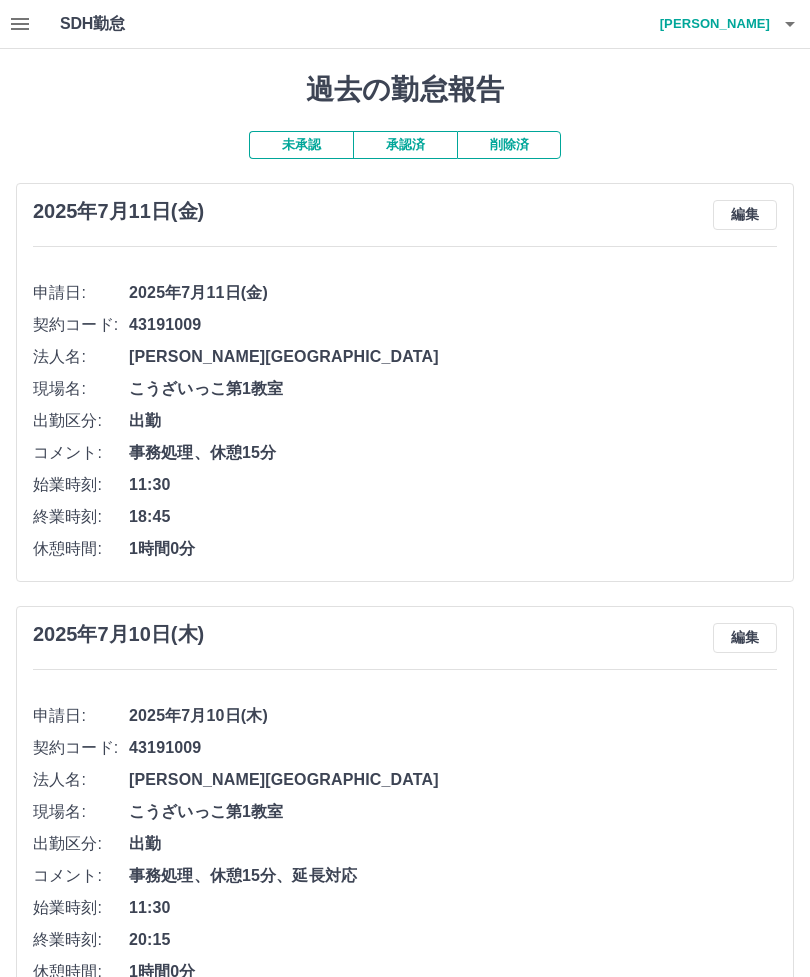 click at bounding box center (20, 24) 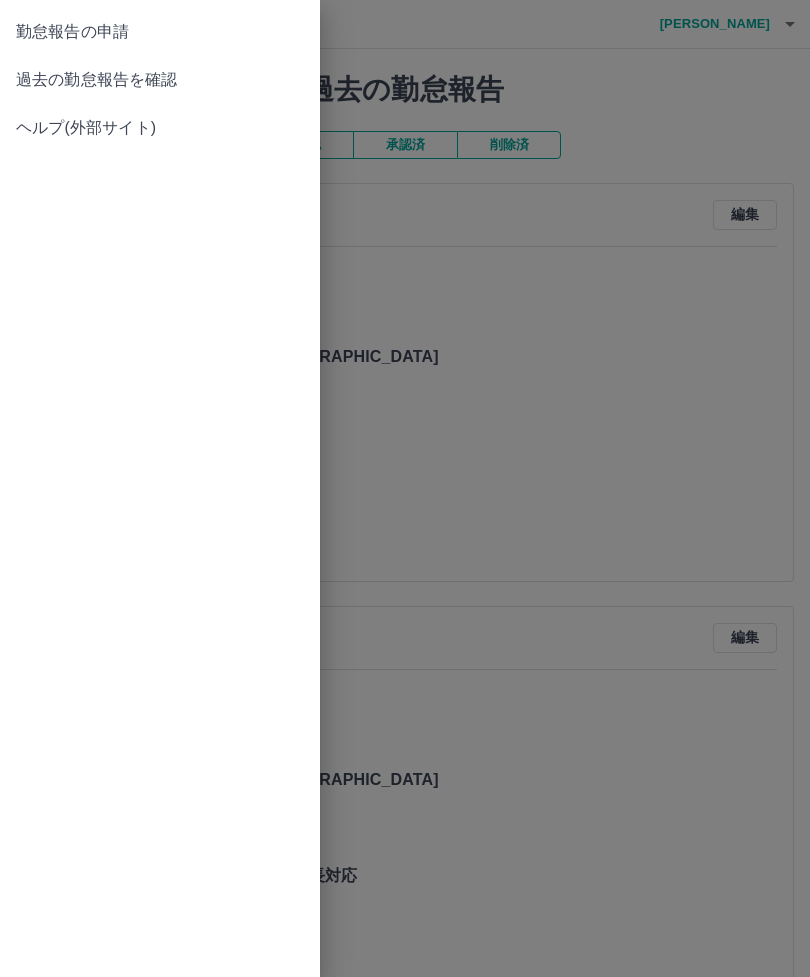click on "勤怠報告の申請" at bounding box center [160, 32] 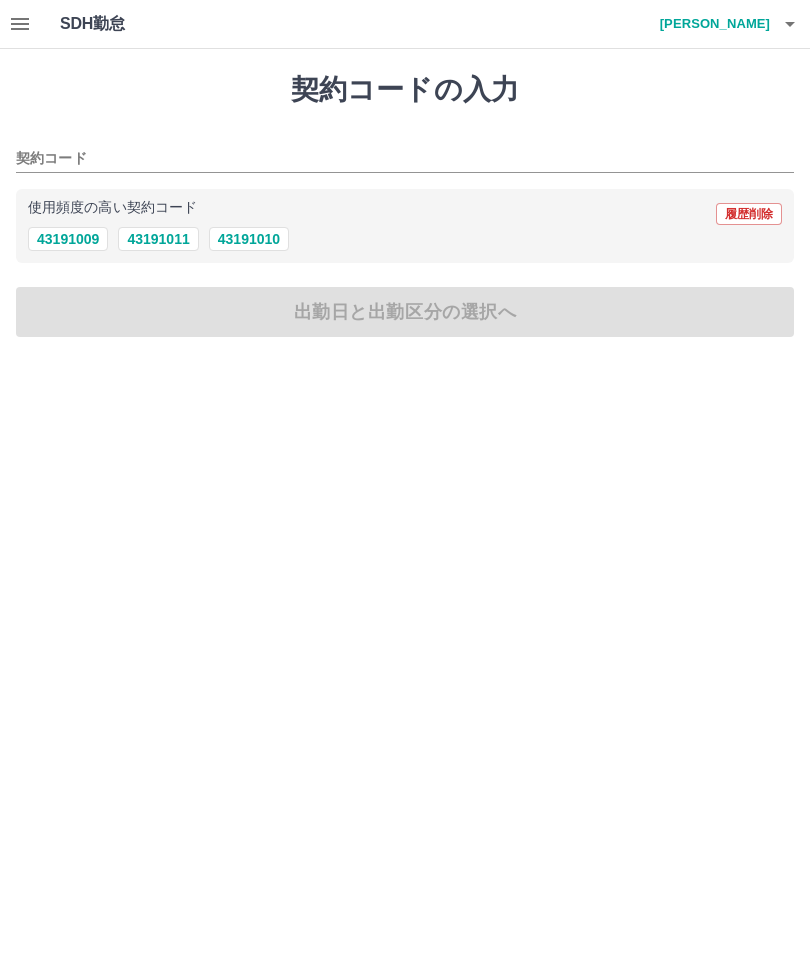 click on "43191009" at bounding box center [68, 239] 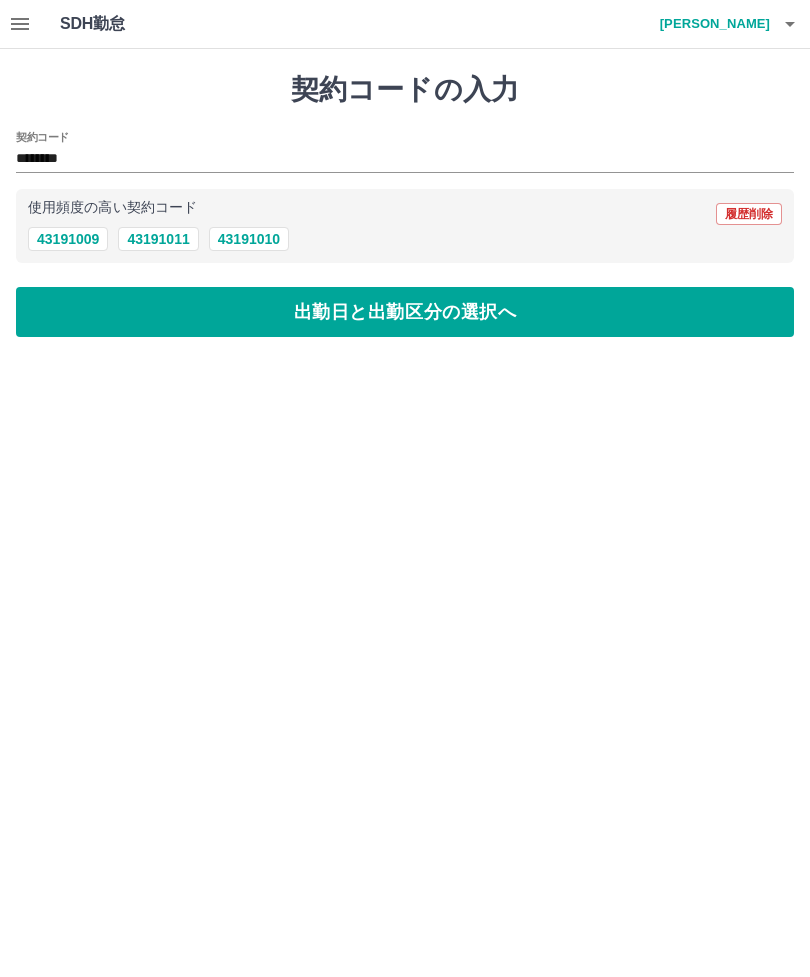 click on "出勤日と出勤区分の選択へ" at bounding box center [405, 312] 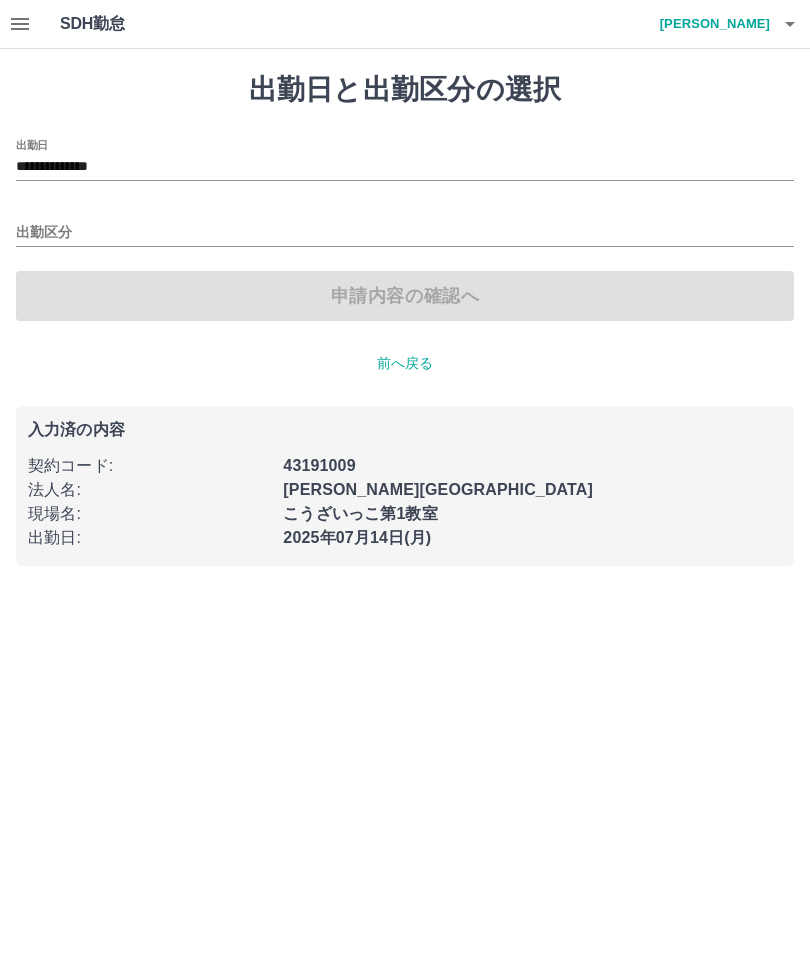 click on "出勤区分" at bounding box center (405, 233) 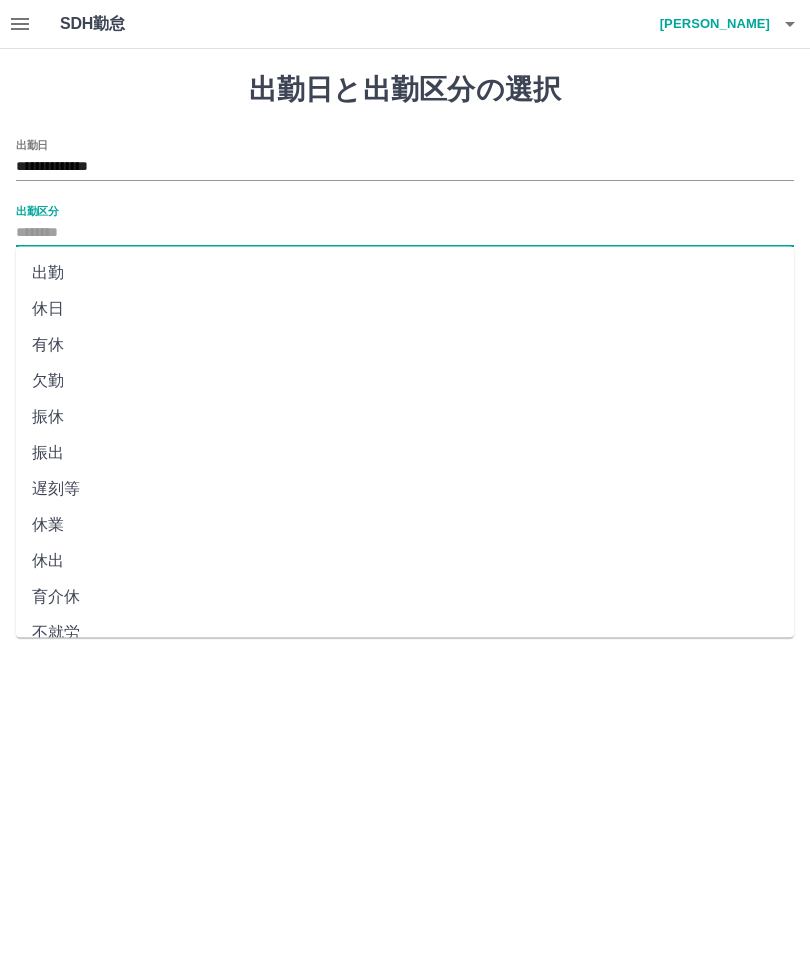 click on "出勤" at bounding box center [405, 273] 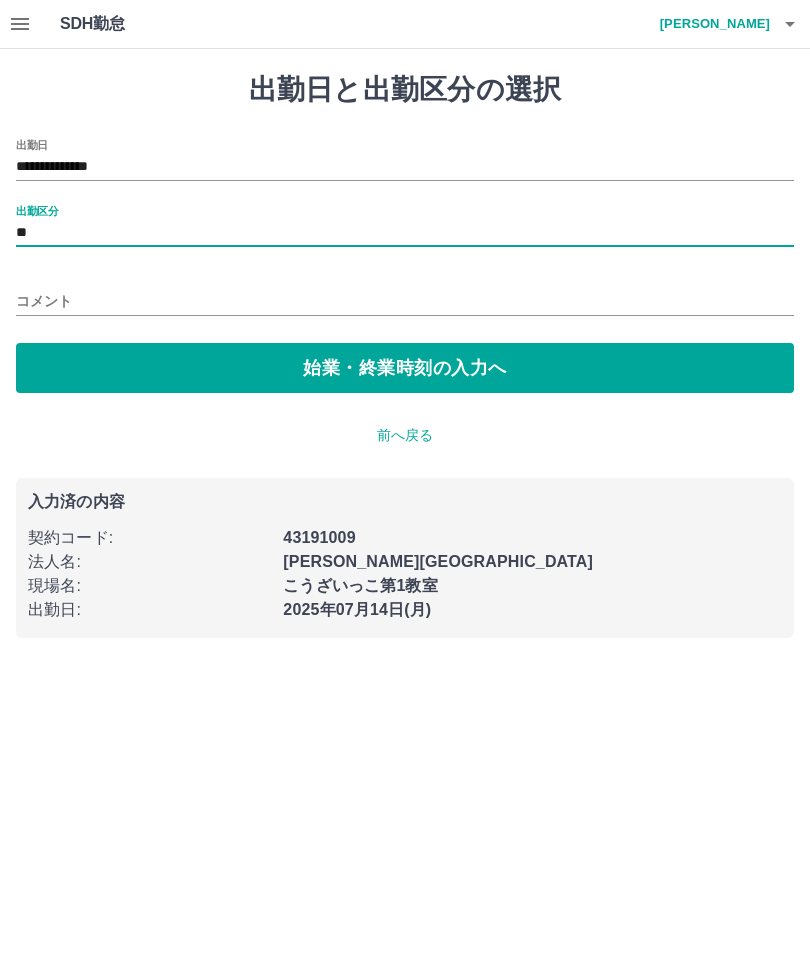 click on "始業・終業時刻の入力へ" at bounding box center (405, 368) 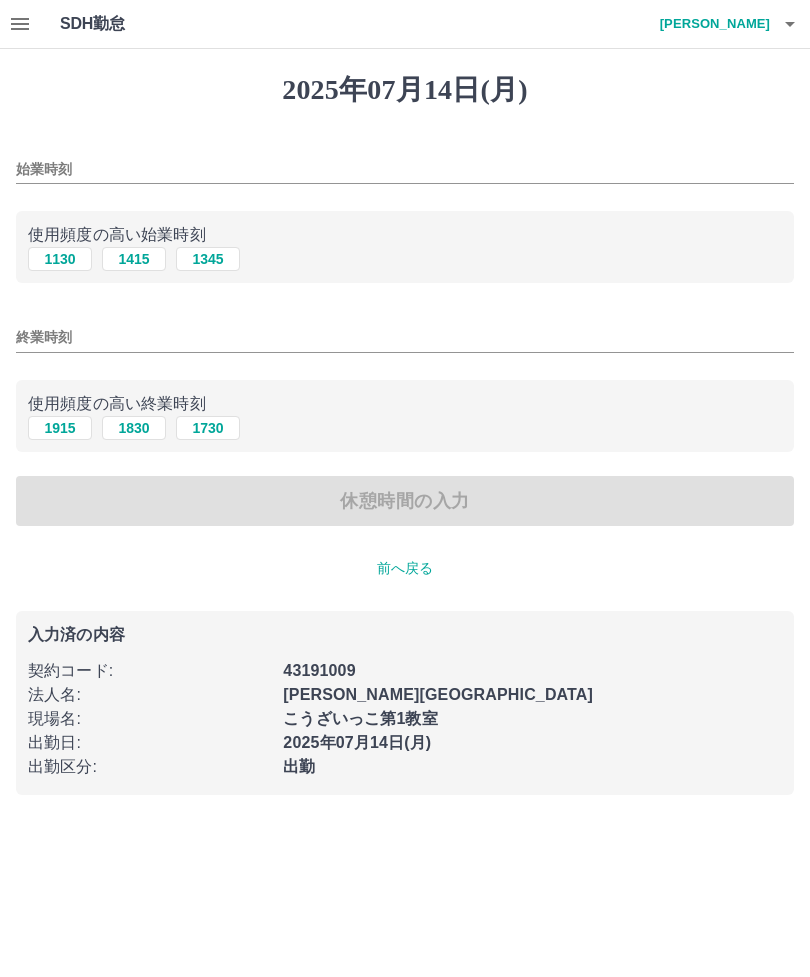 click on "1130" at bounding box center (60, 259) 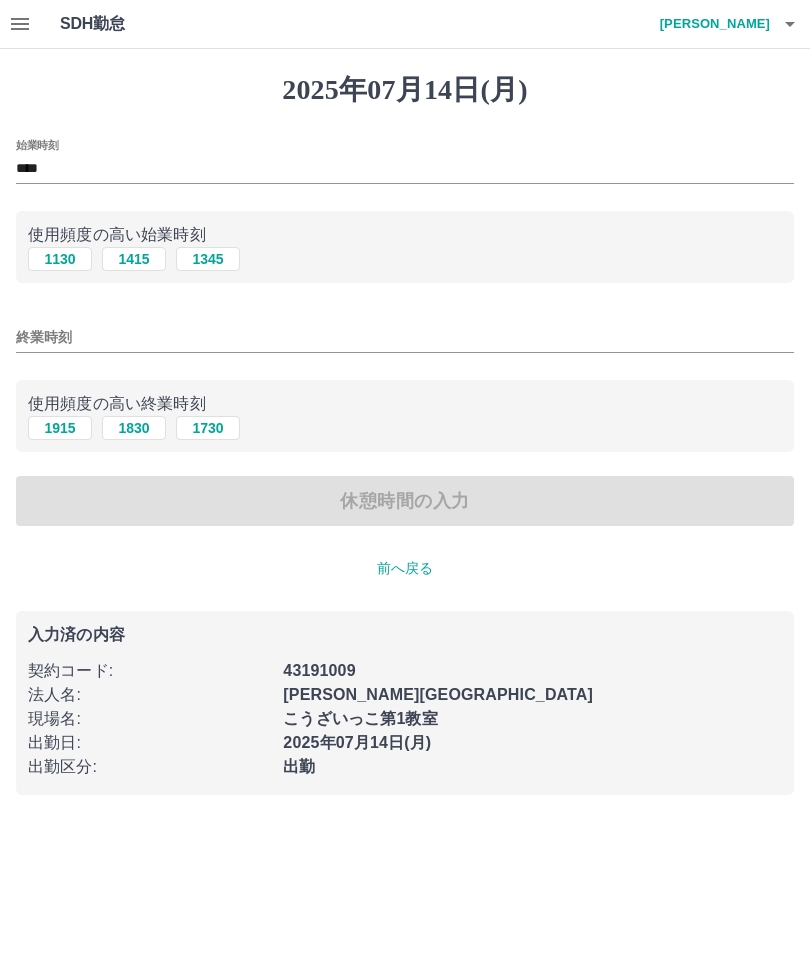 click on "1915" at bounding box center [60, 428] 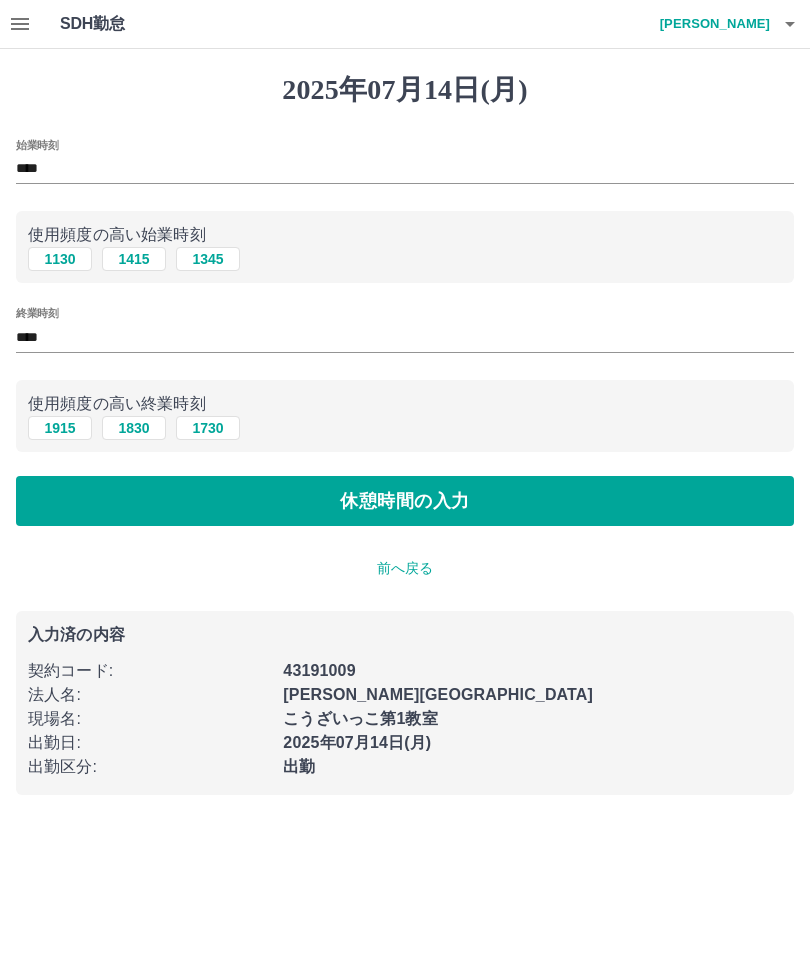 click on "休憩時間の入力" at bounding box center (405, 501) 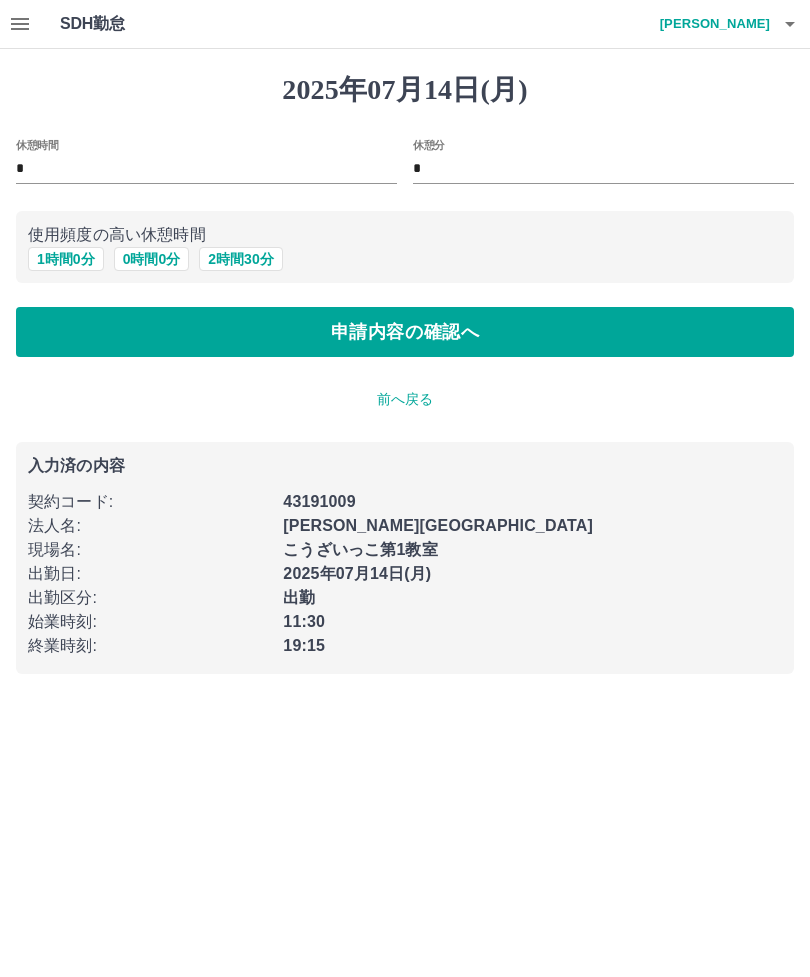 click on "1 時間 0 分" at bounding box center (66, 259) 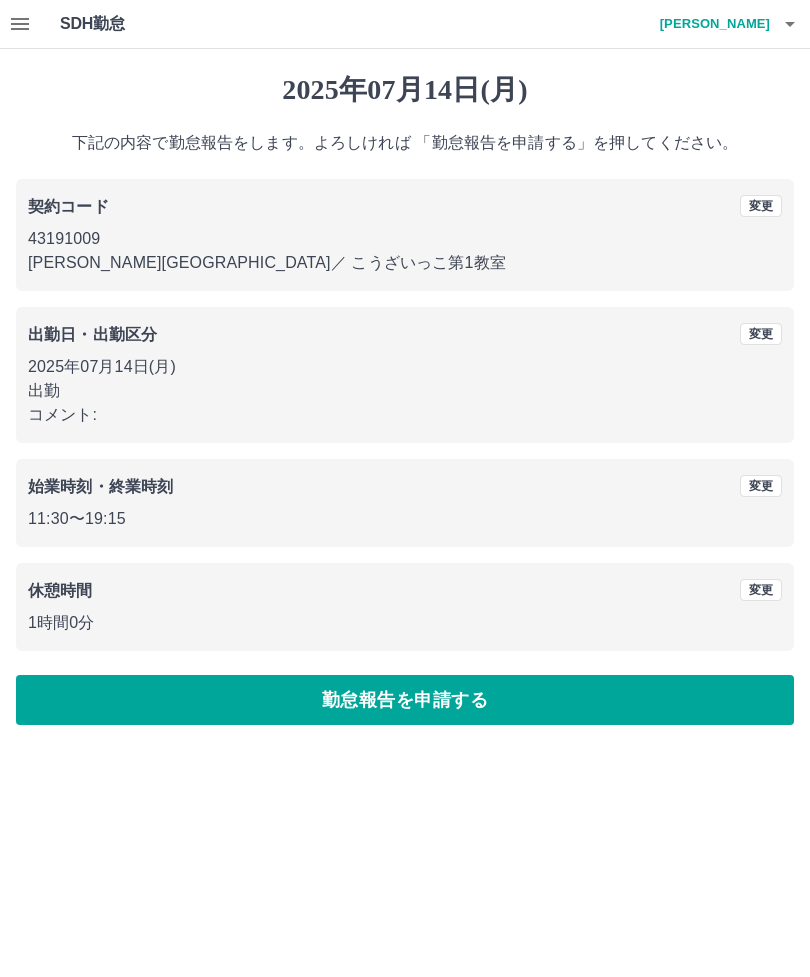 click on "出勤日・出勤区分 変更 2025年07月14日(月) 出勤 コメント:" at bounding box center (405, 375) 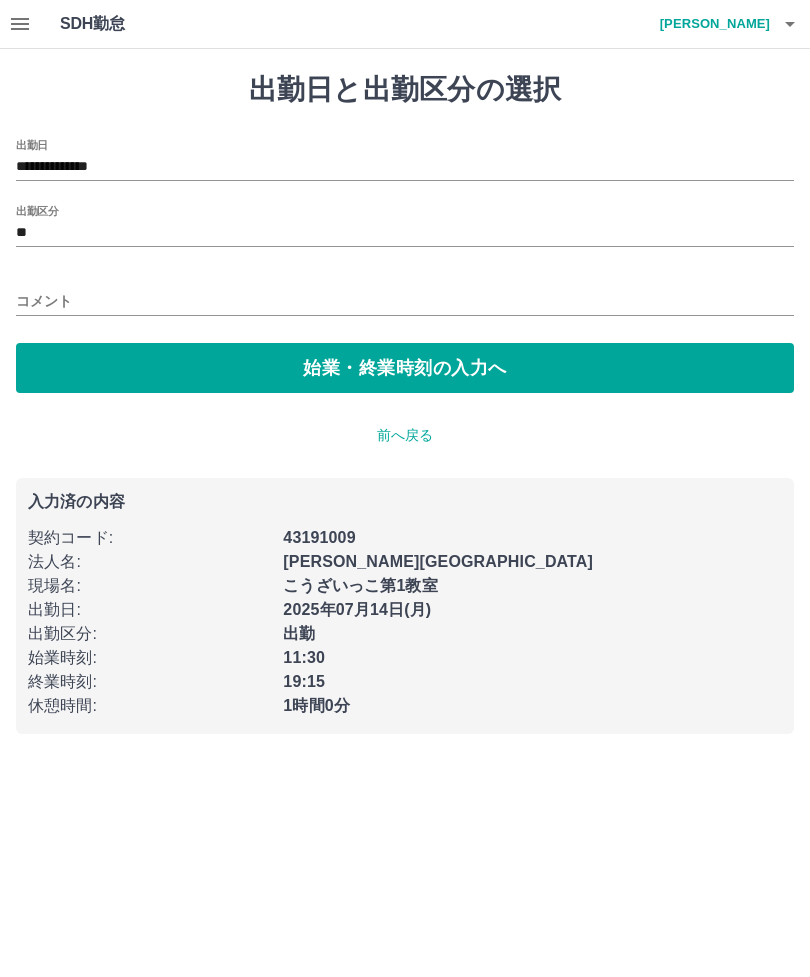 click on "コメント" at bounding box center [405, 301] 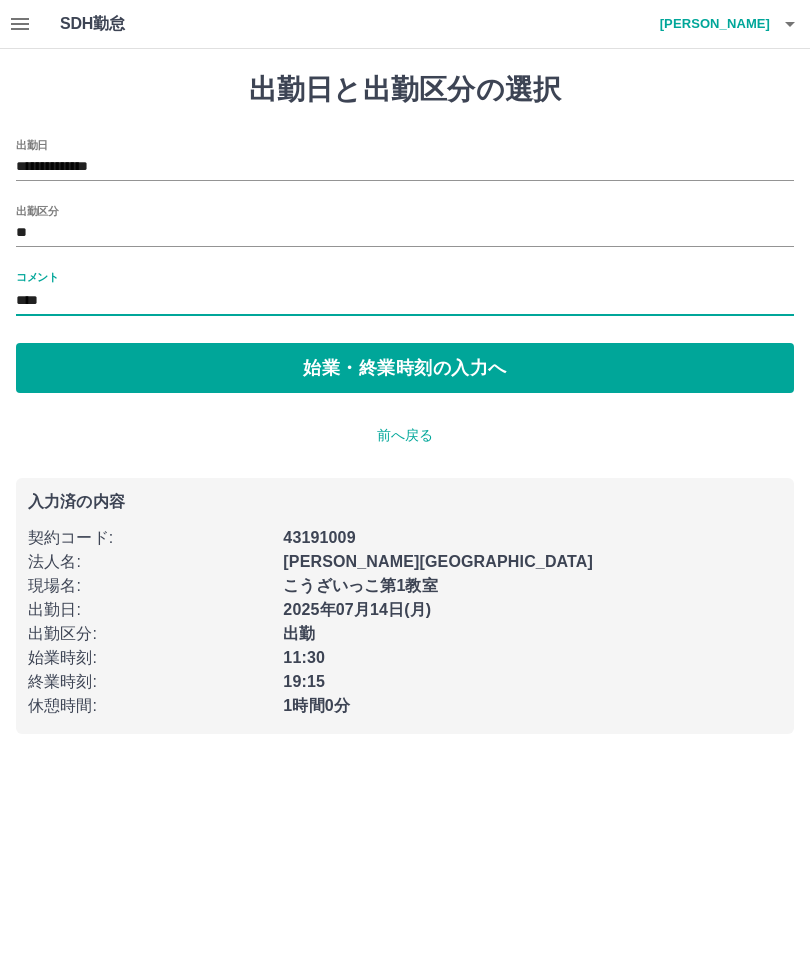 click on "**********" at bounding box center (405, 403) 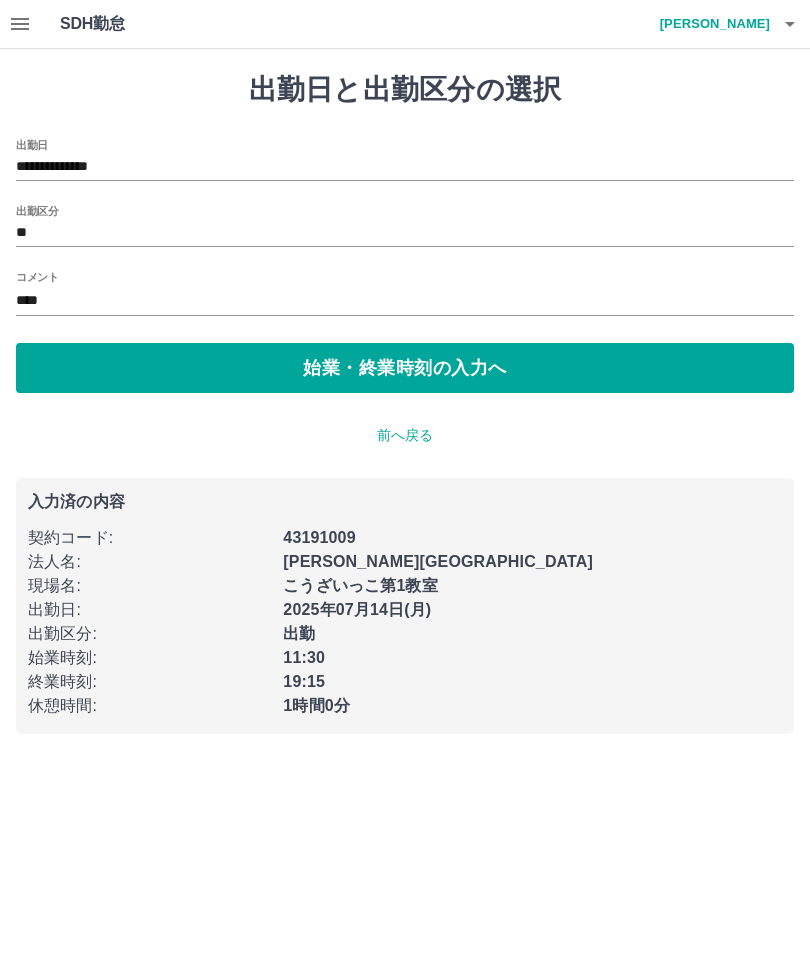 click on "****" at bounding box center (405, 301) 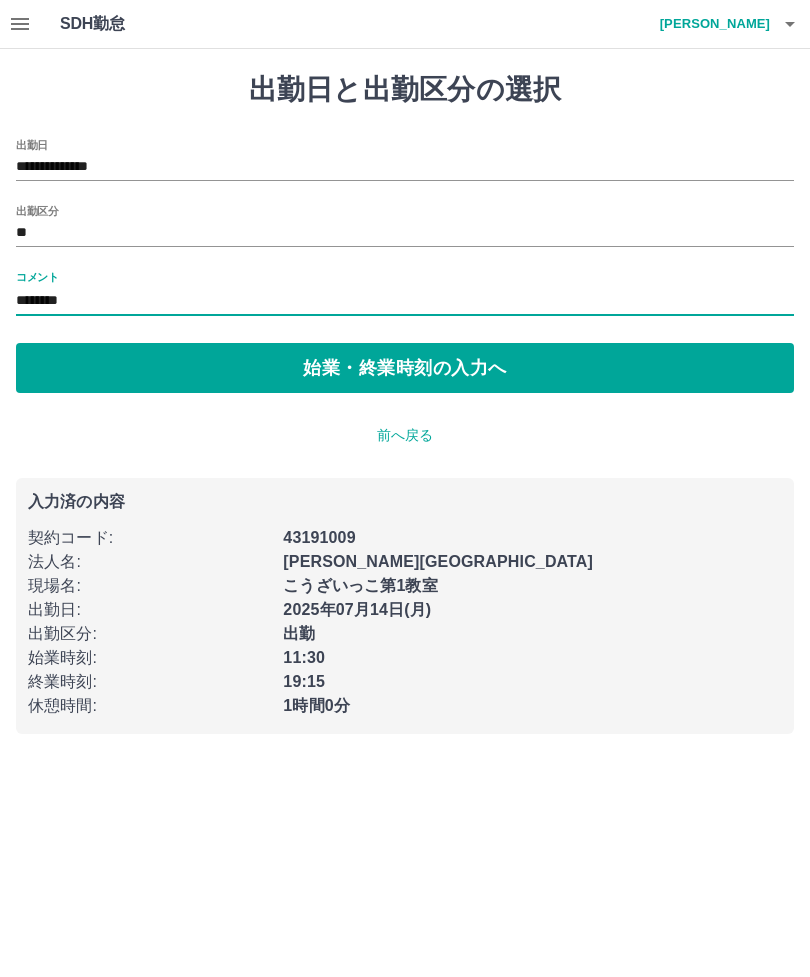 type on "*********" 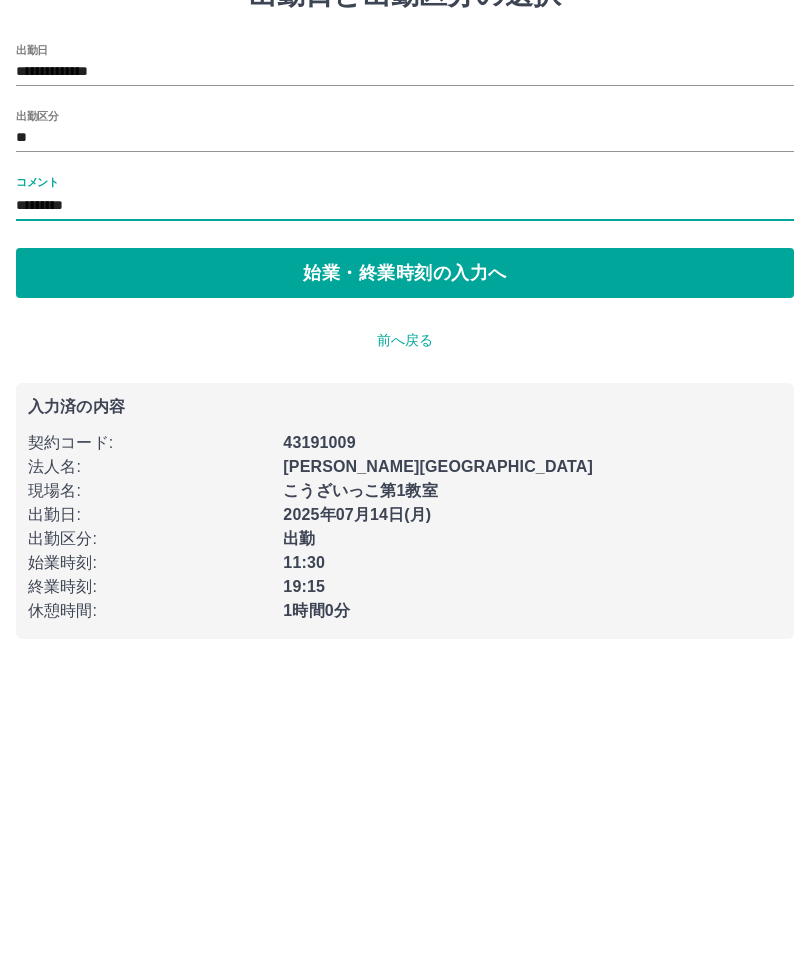 click on "始業・終業時刻の入力へ" at bounding box center [405, 368] 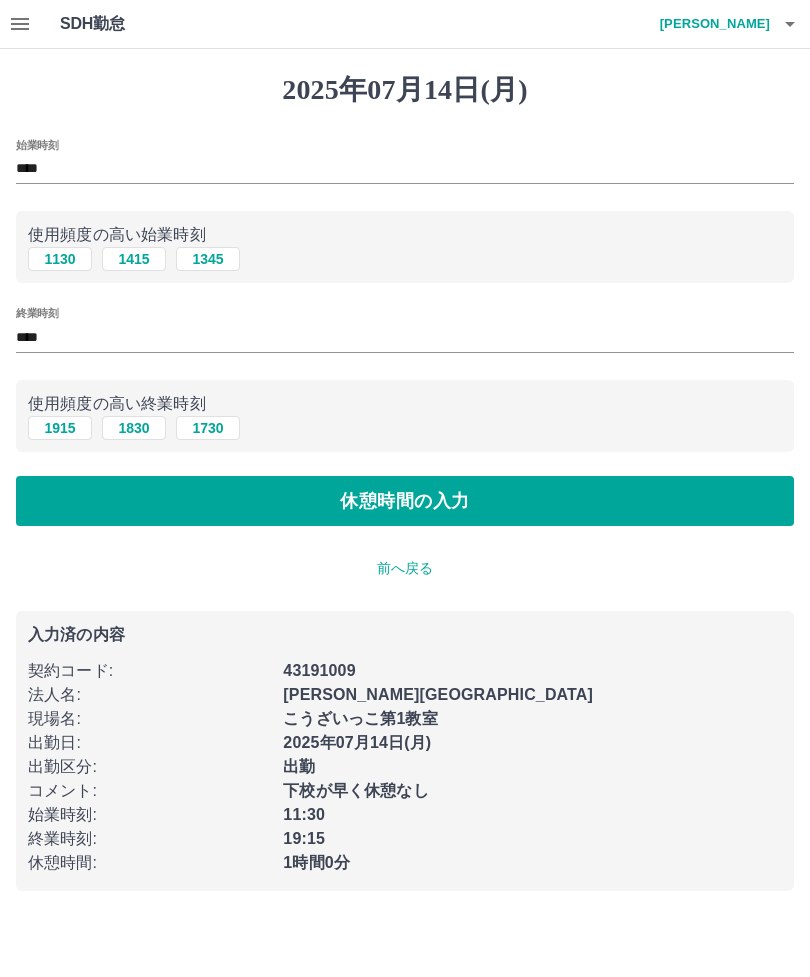 click on "****" at bounding box center [405, 337] 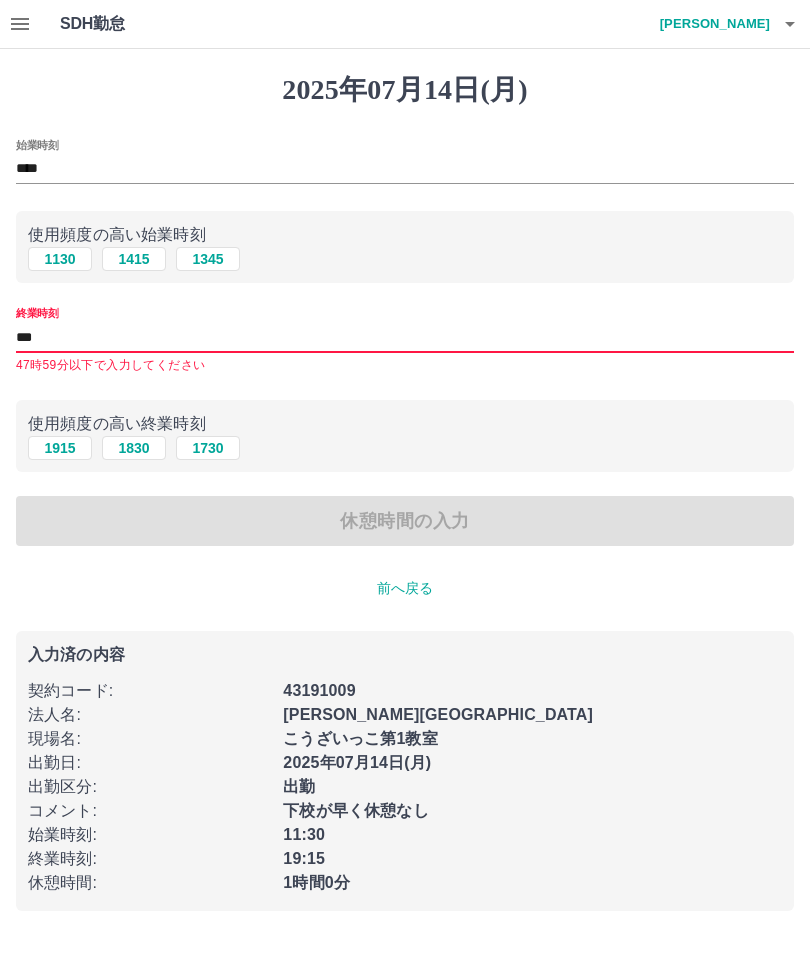 type on "****" 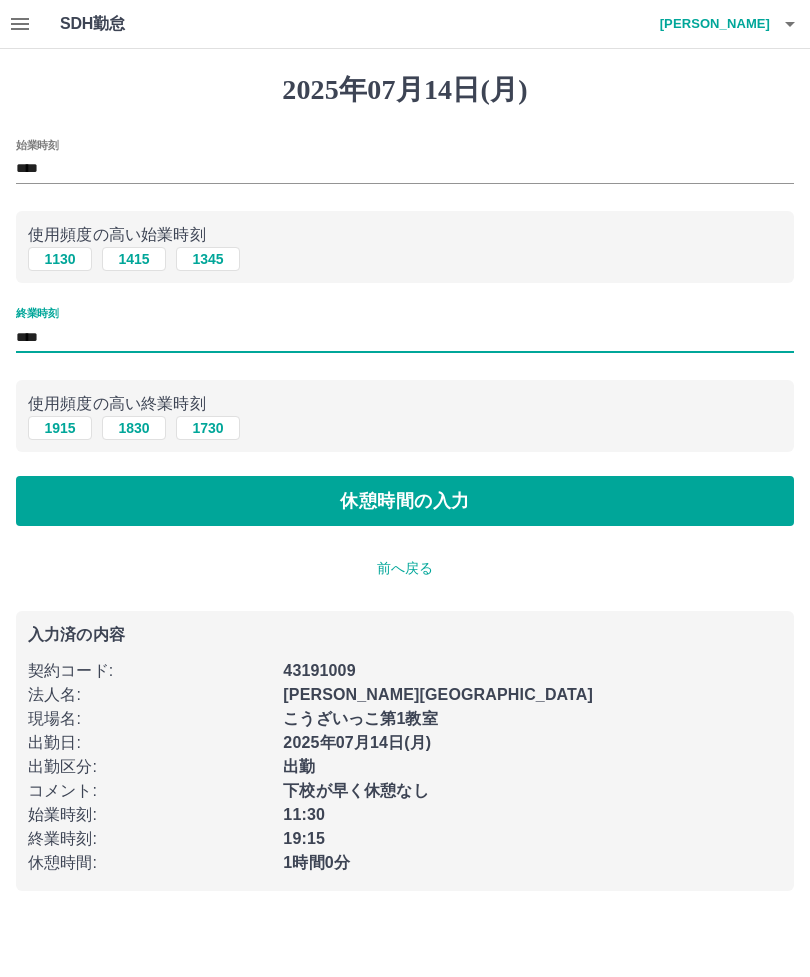 click on "休憩時間の入力" at bounding box center (405, 501) 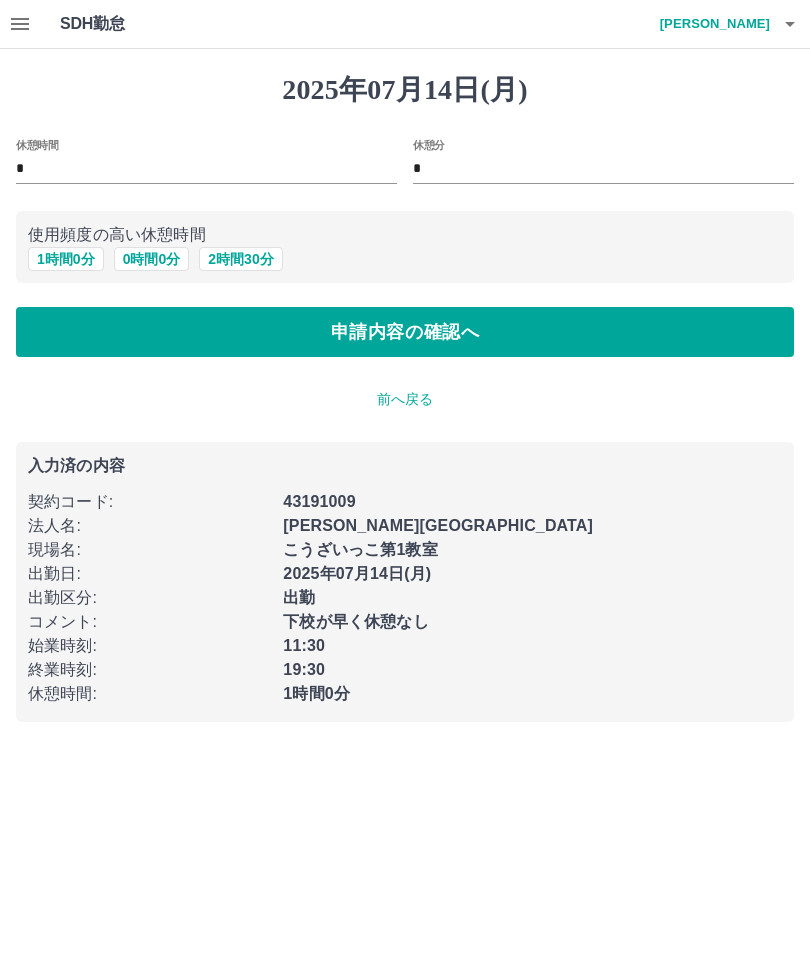 click on "申請内容の確認へ" at bounding box center [405, 332] 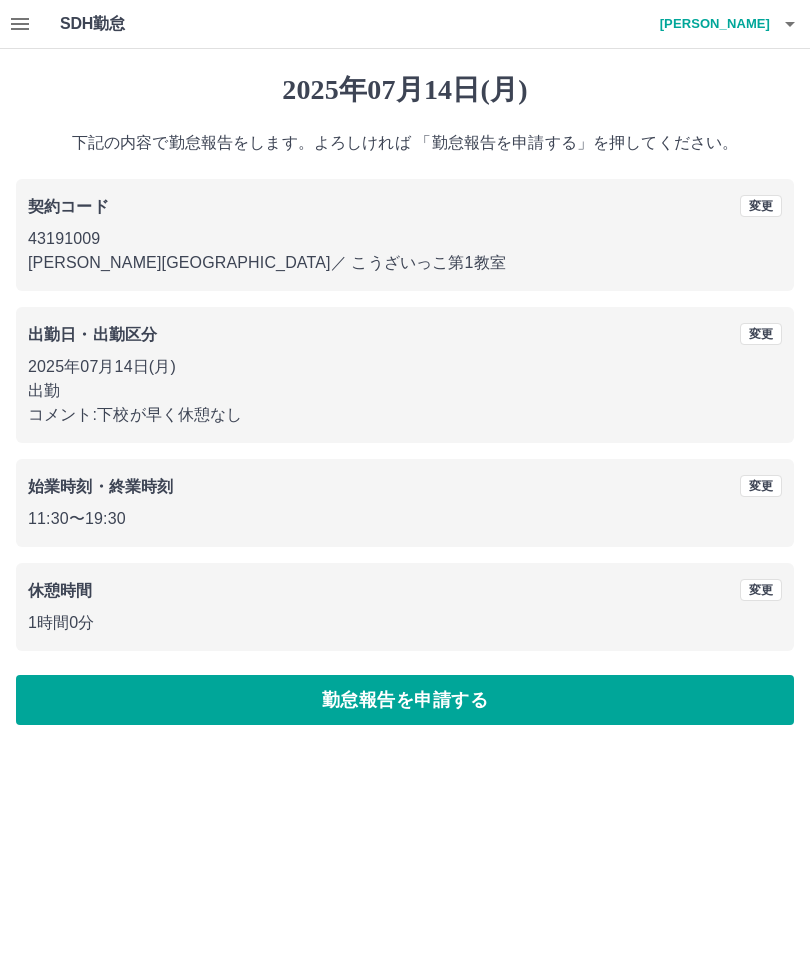 click on "勤怠報告を申請する" at bounding box center (405, 700) 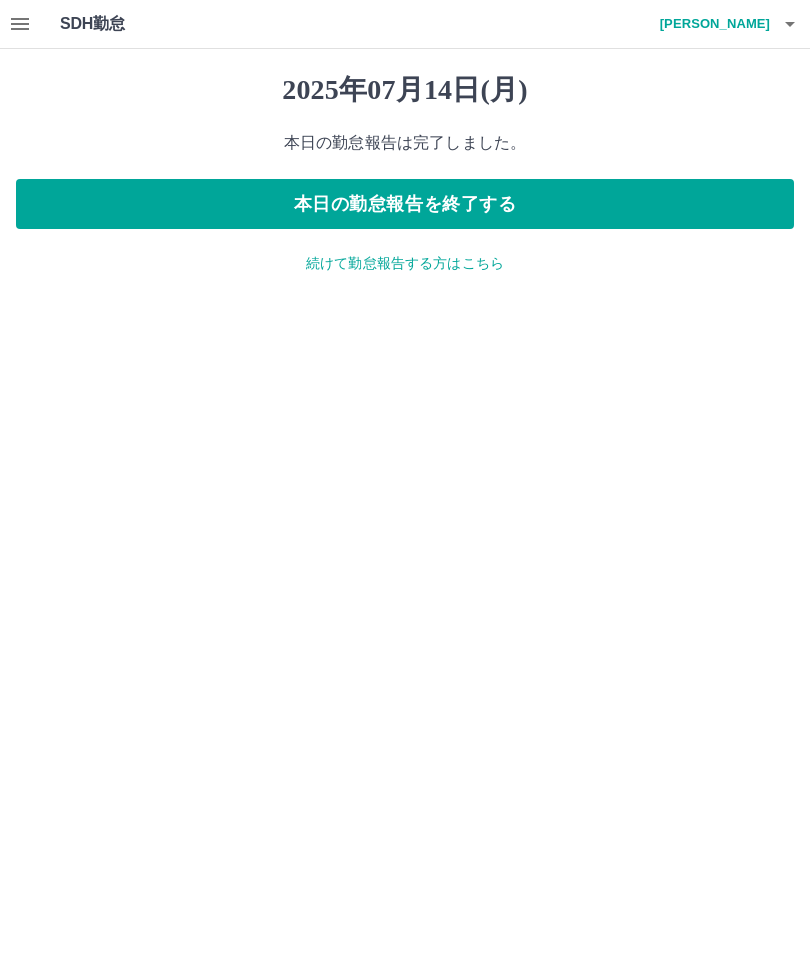 click at bounding box center (20, 24) 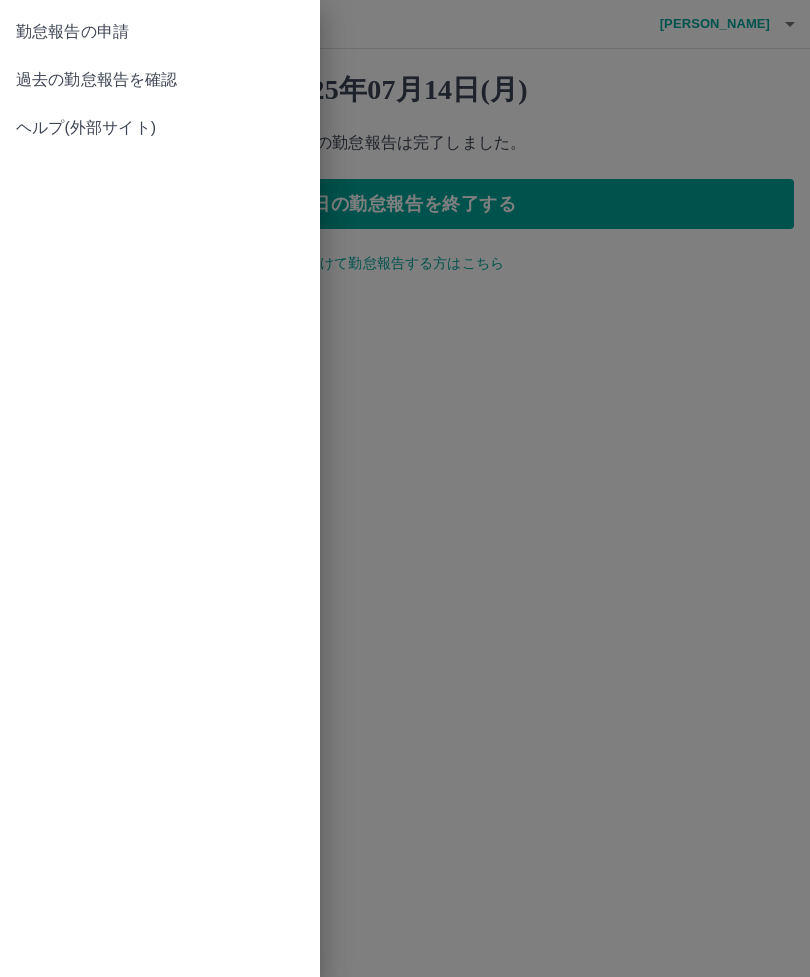 click on "過去の勤怠報告を確認" at bounding box center [160, 80] 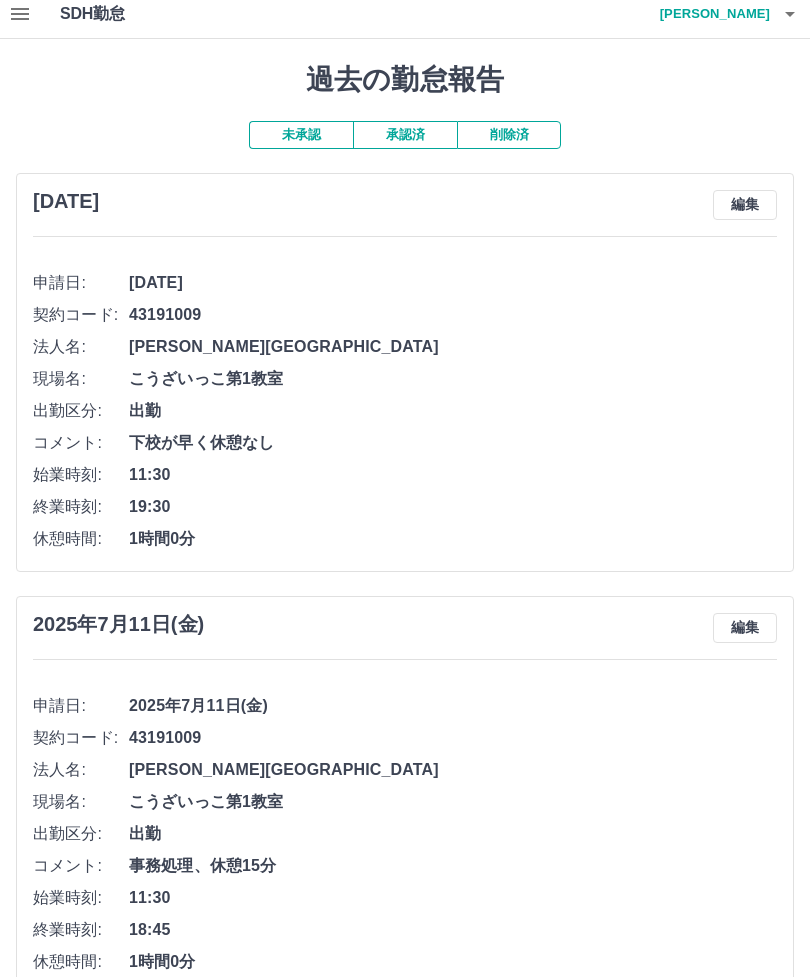 scroll, scrollTop: 0, scrollLeft: 0, axis: both 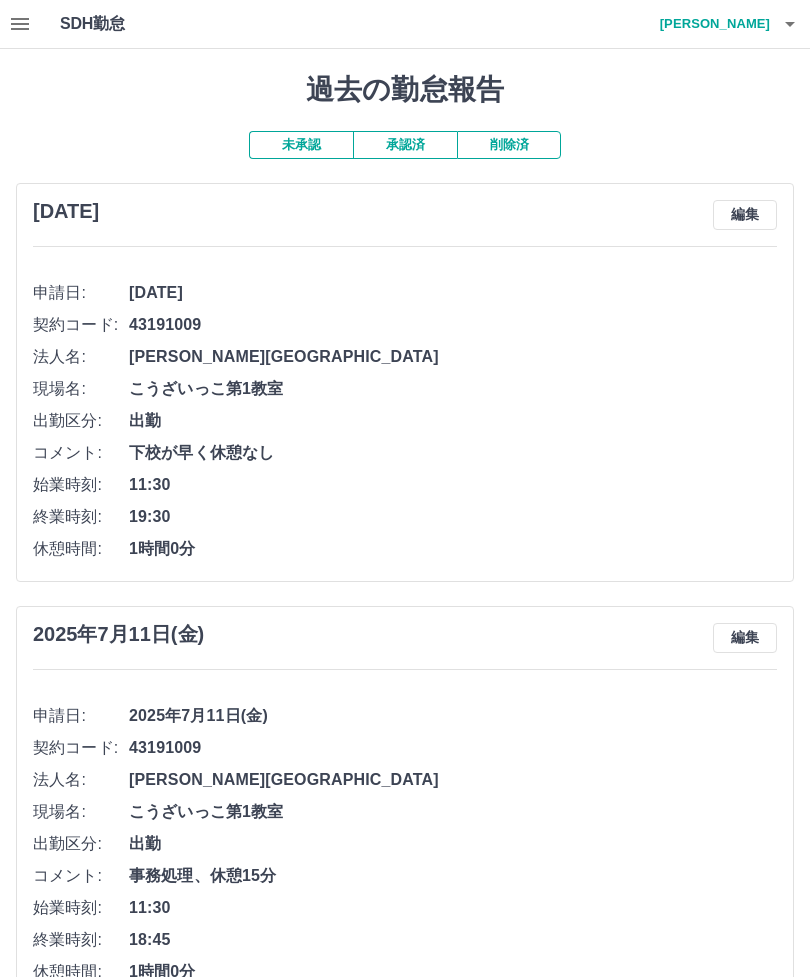 click on "黒川　理恵" at bounding box center [710, 24] 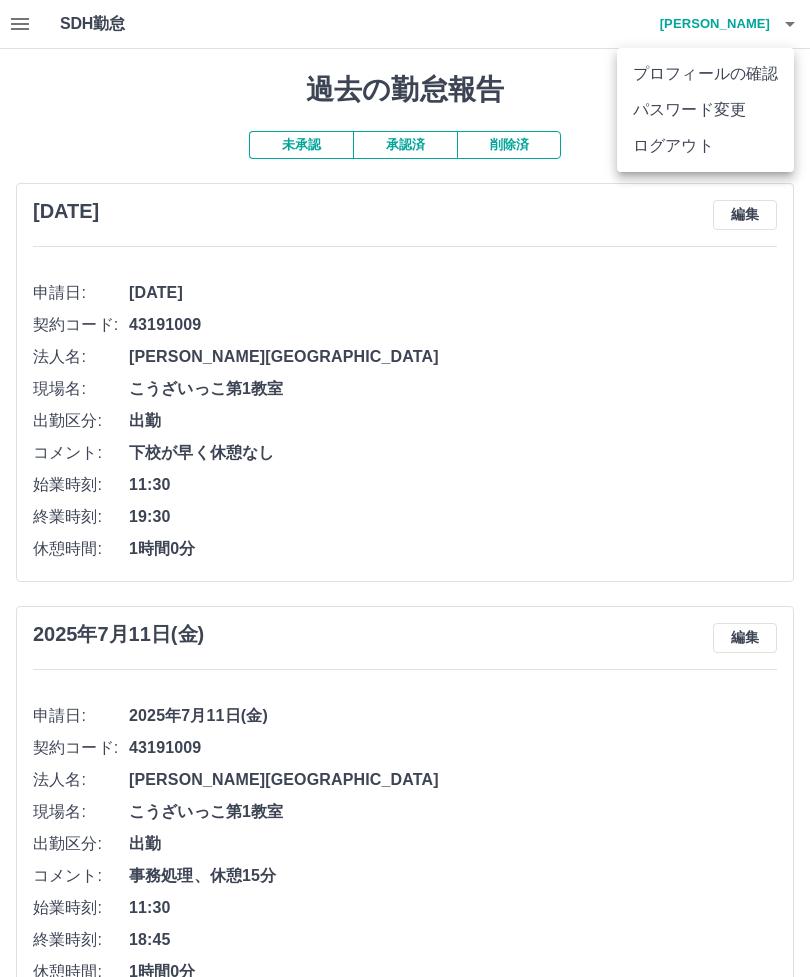 click on "ログアウト" at bounding box center (705, 146) 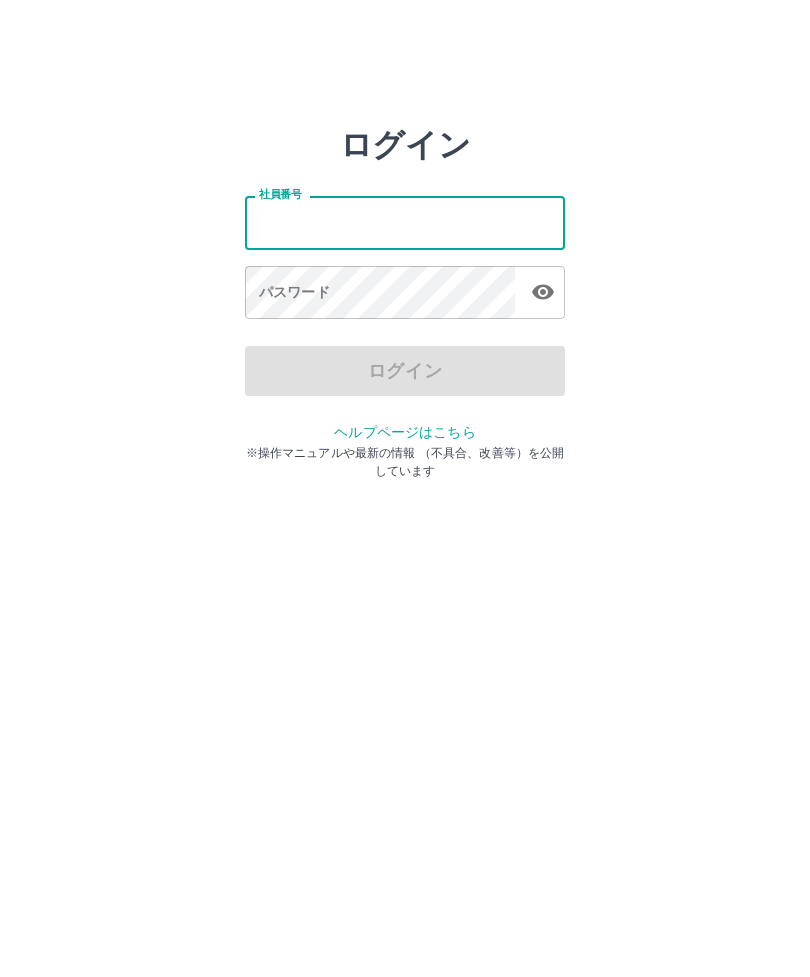 scroll, scrollTop: 0, scrollLeft: 0, axis: both 